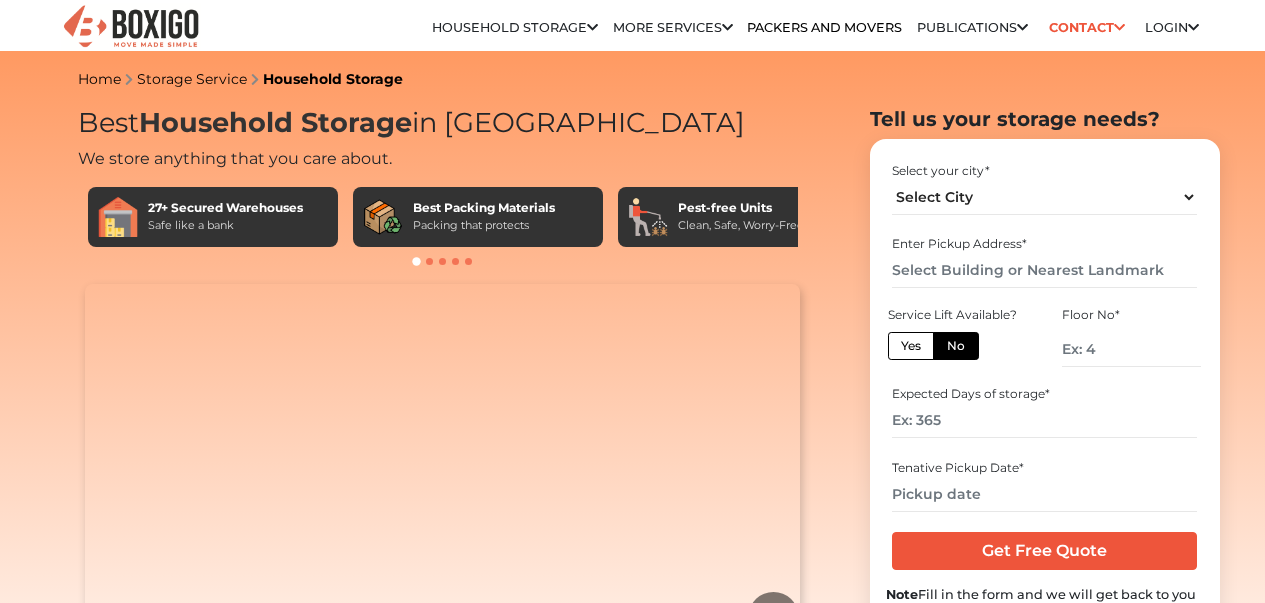 scroll, scrollTop: 0, scrollLeft: 0, axis: both 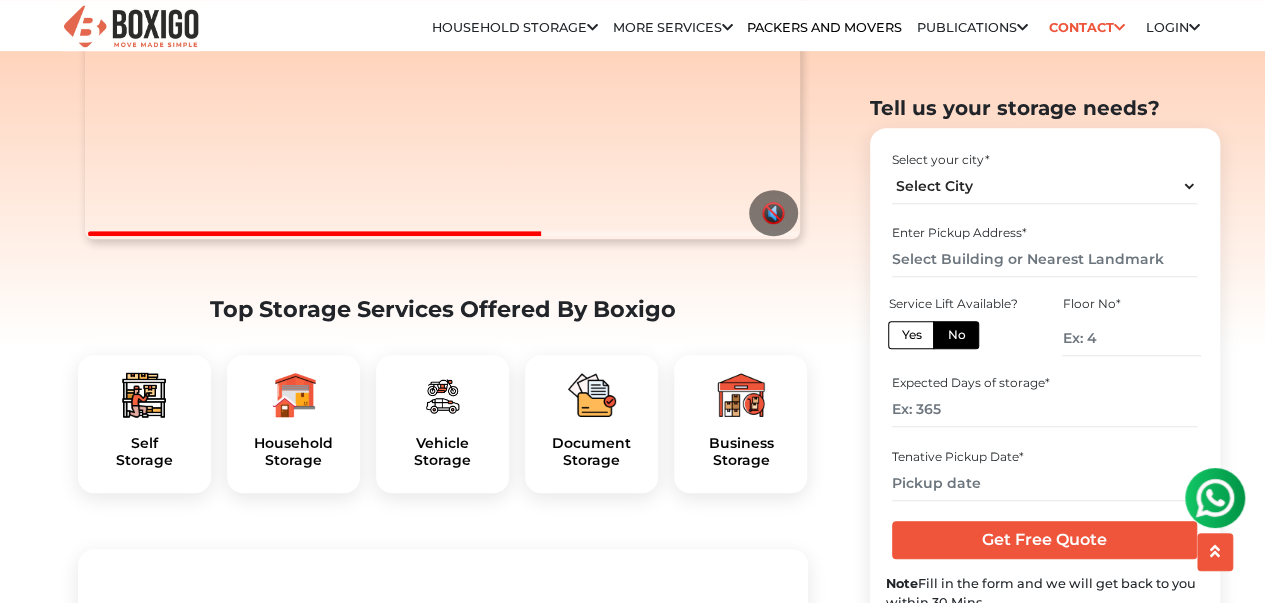 click on "Household  Storage" at bounding box center (293, 424) 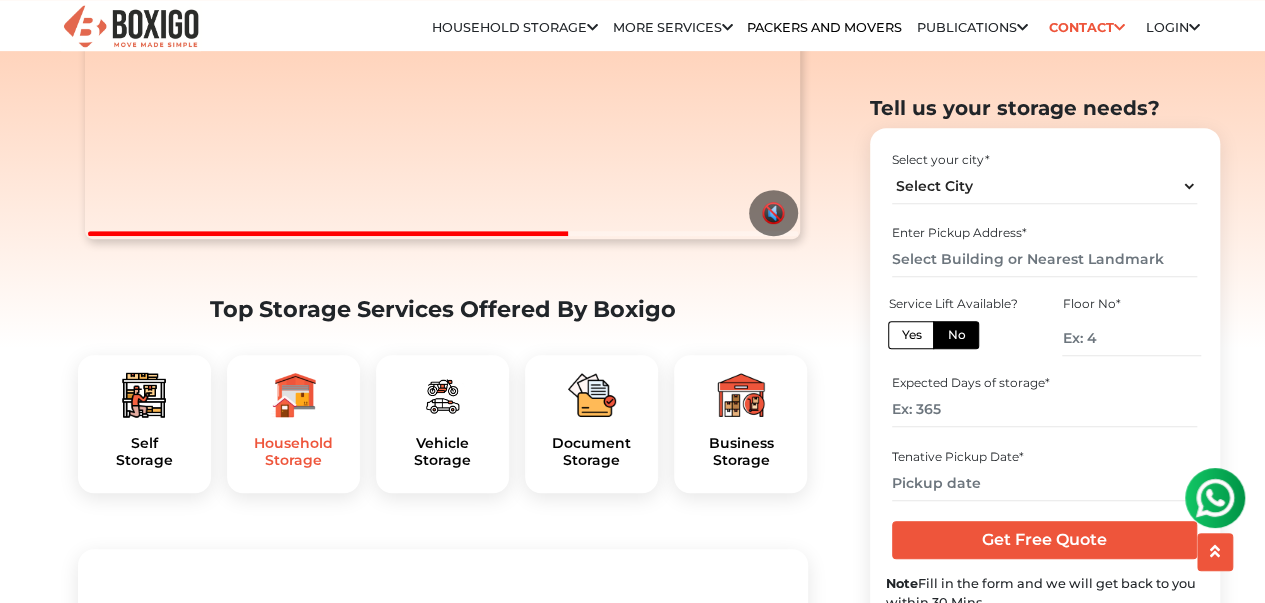 click on "Household  Storage" at bounding box center [293, 452] 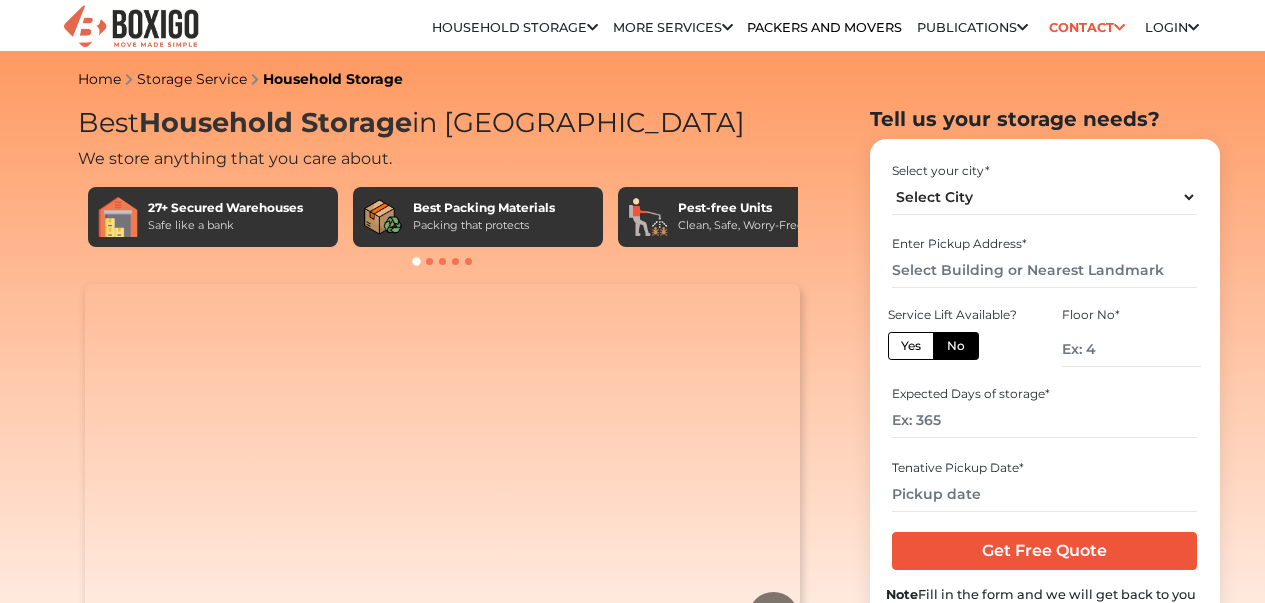 scroll, scrollTop: 0, scrollLeft: 0, axis: both 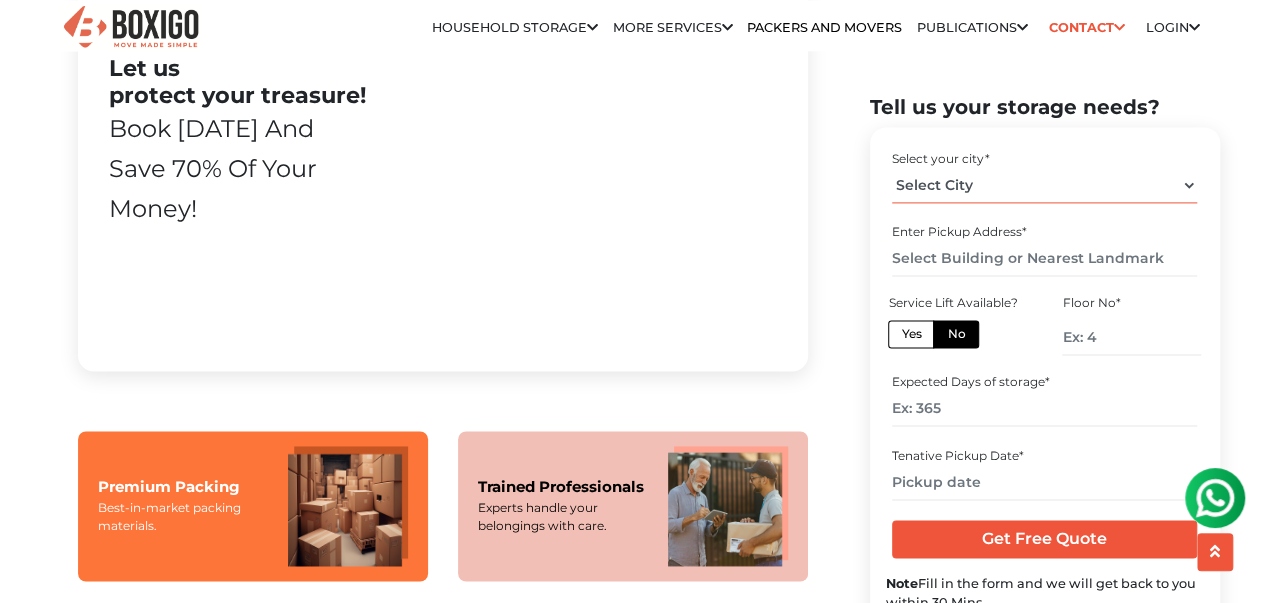 click on "Select City
Bangalore
Bengaluru
Bhopal
Bhubaneswar
Chennai
Coimbatore
Cuttack
Delhi Gulbarga Gurugram Guwahati Kochi" at bounding box center [1044, 185] 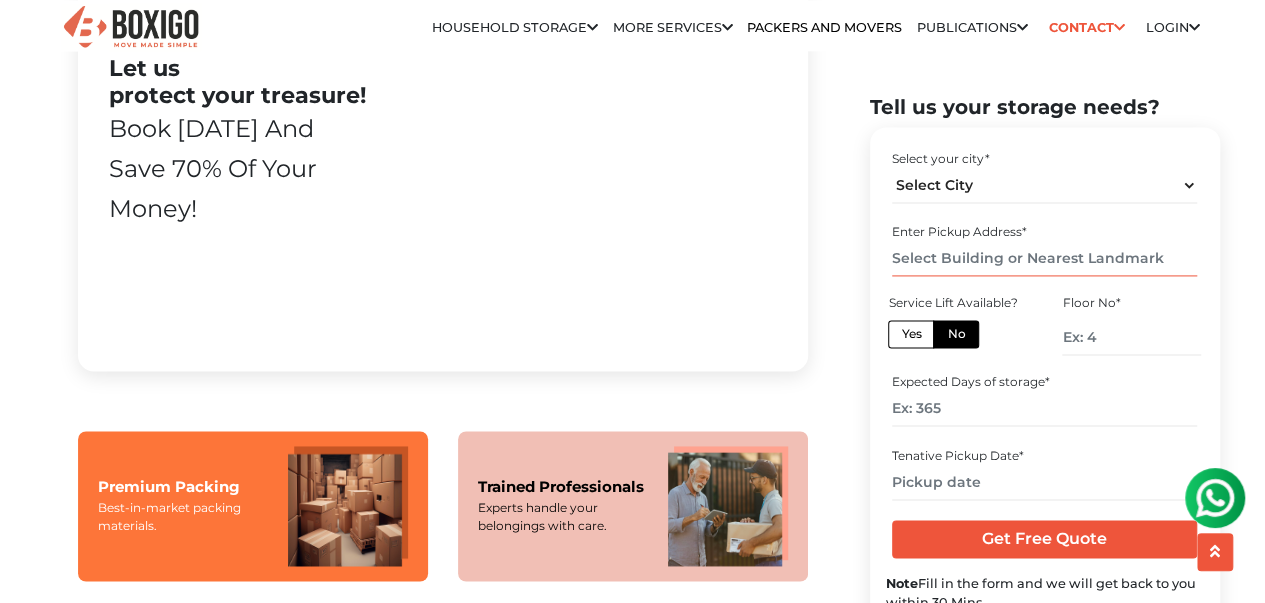 click at bounding box center [1044, 259] 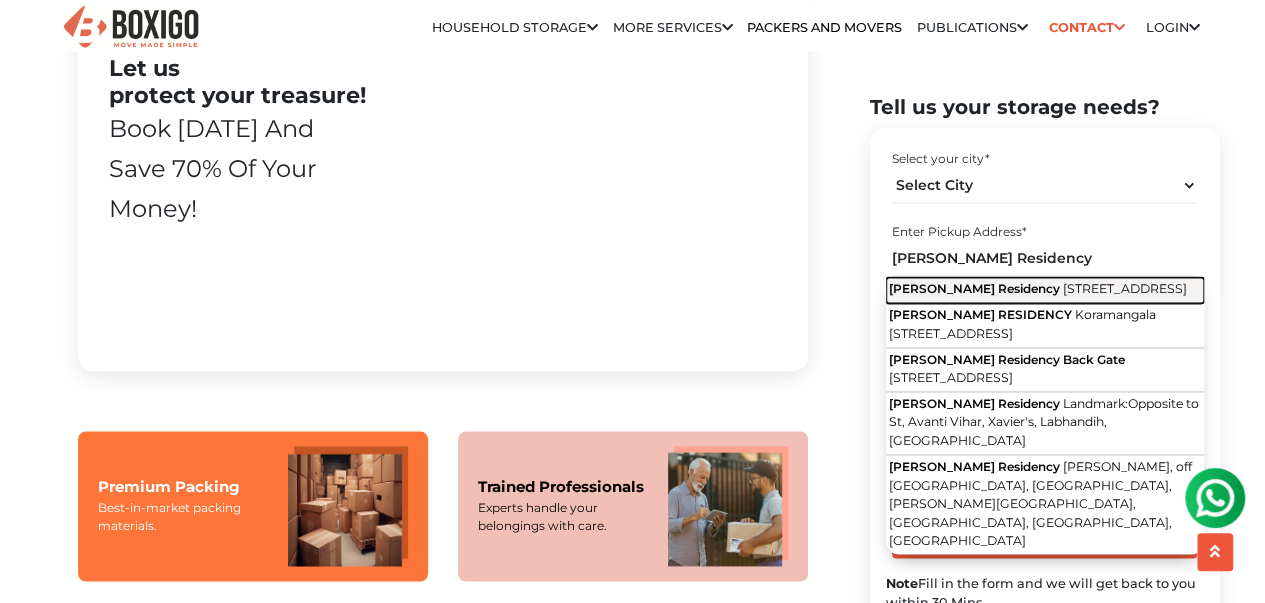 click on "7th Cross Road, 3rd Block, Koramangala 1A Block, Koramangala 3 Block, Koramangala, Bengaluru, Karnataka" at bounding box center (1125, 289) 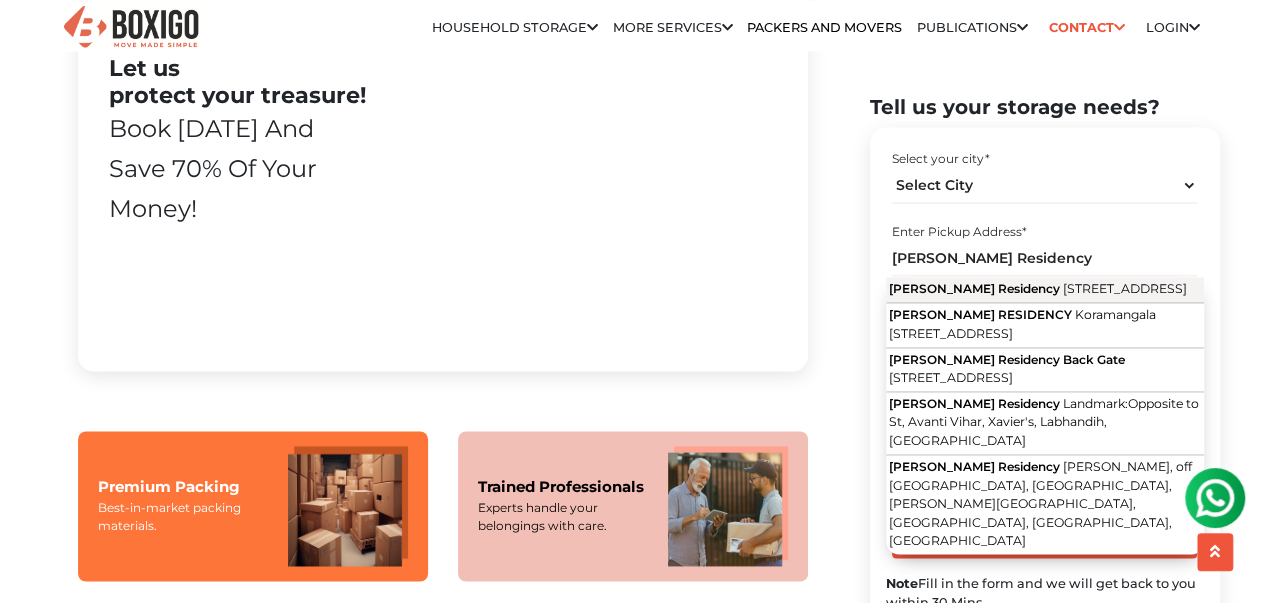 type on "Raheja Residency, 7th Cross Road, 3rd Block, Koramangala 1A Block, Koramangala 3 Block, Koramangala, Bengaluru, Karnataka" 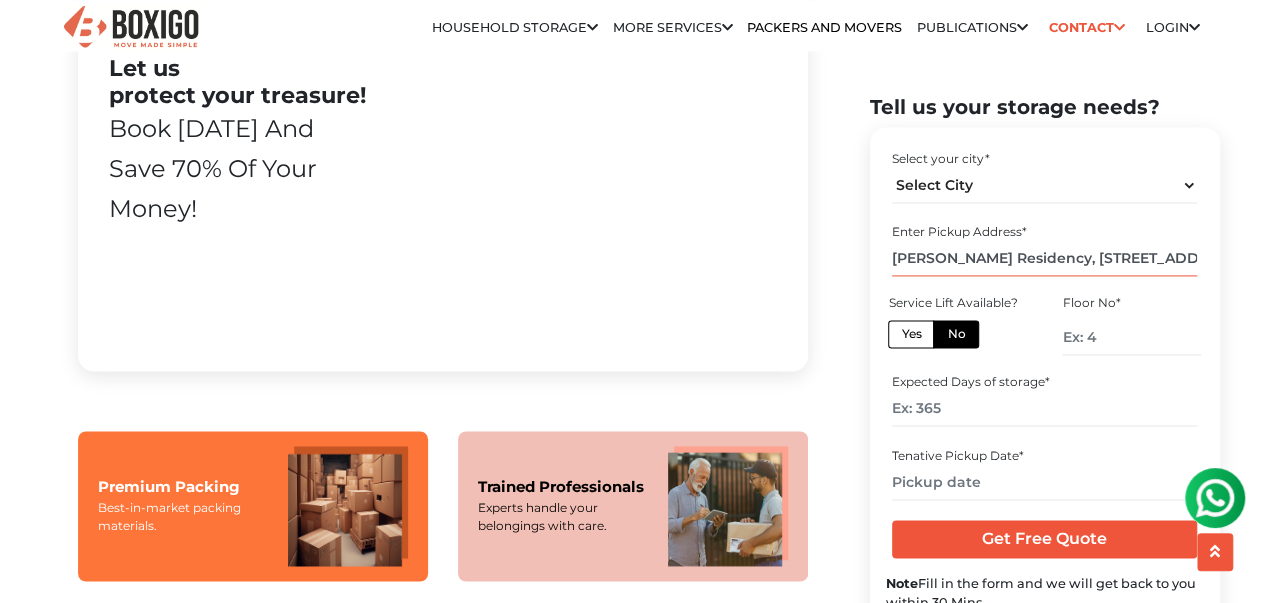 click on "Raheja Residency, 7th Cross Road, 3rd Block, Koramangala 1A Block, Koramangala 3 Block, Koramangala, Bengaluru, Karnataka" at bounding box center (1044, 259) 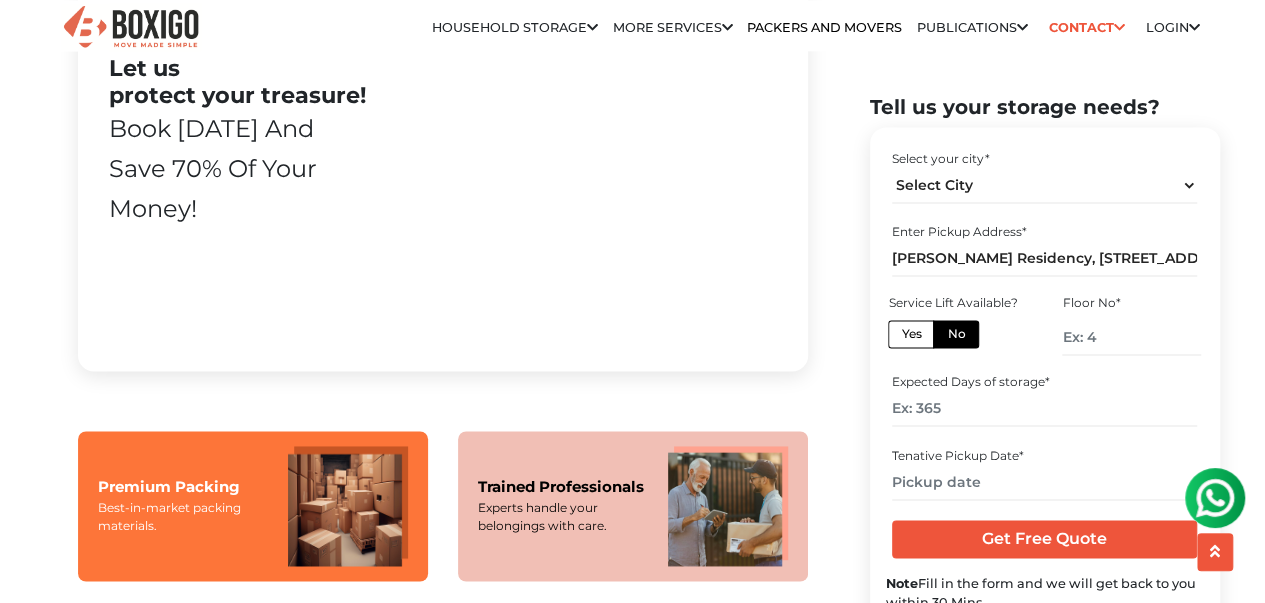 click on "Yes" at bounding box center [911, 334] 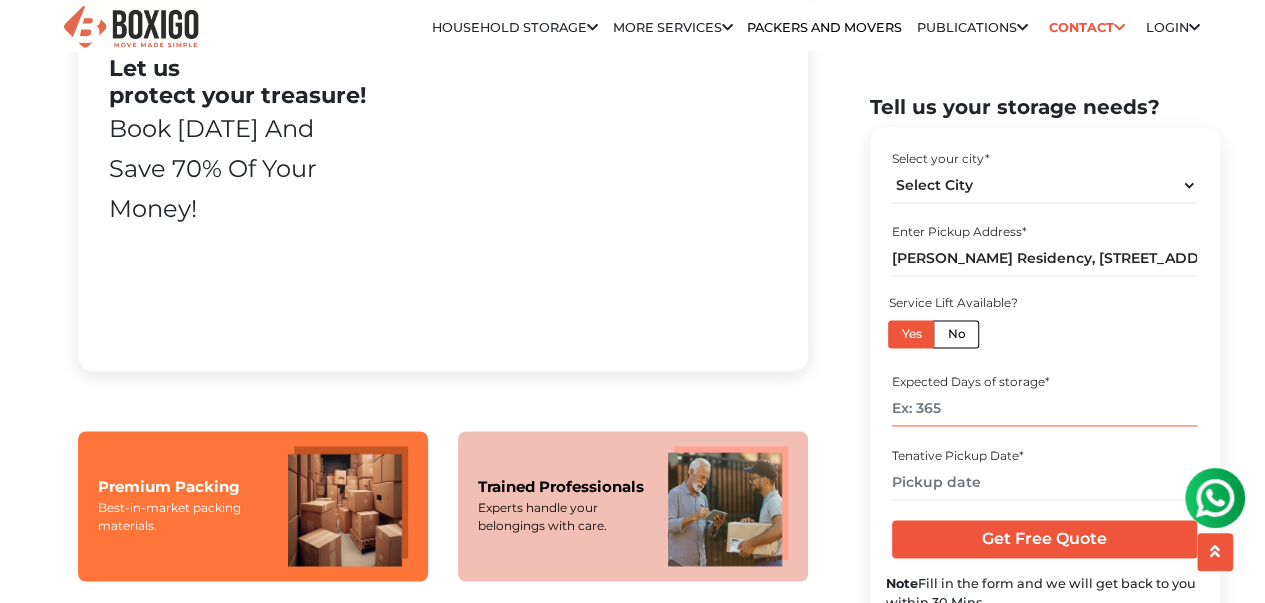 click at bounding box center [1044, 409] 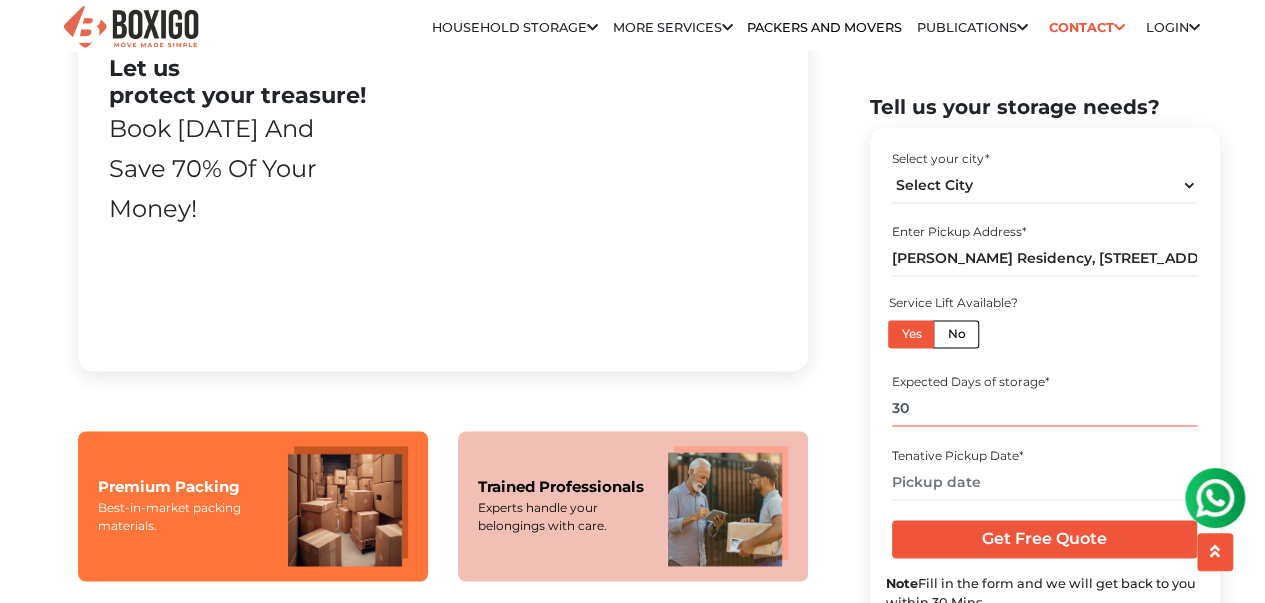 type on "30" 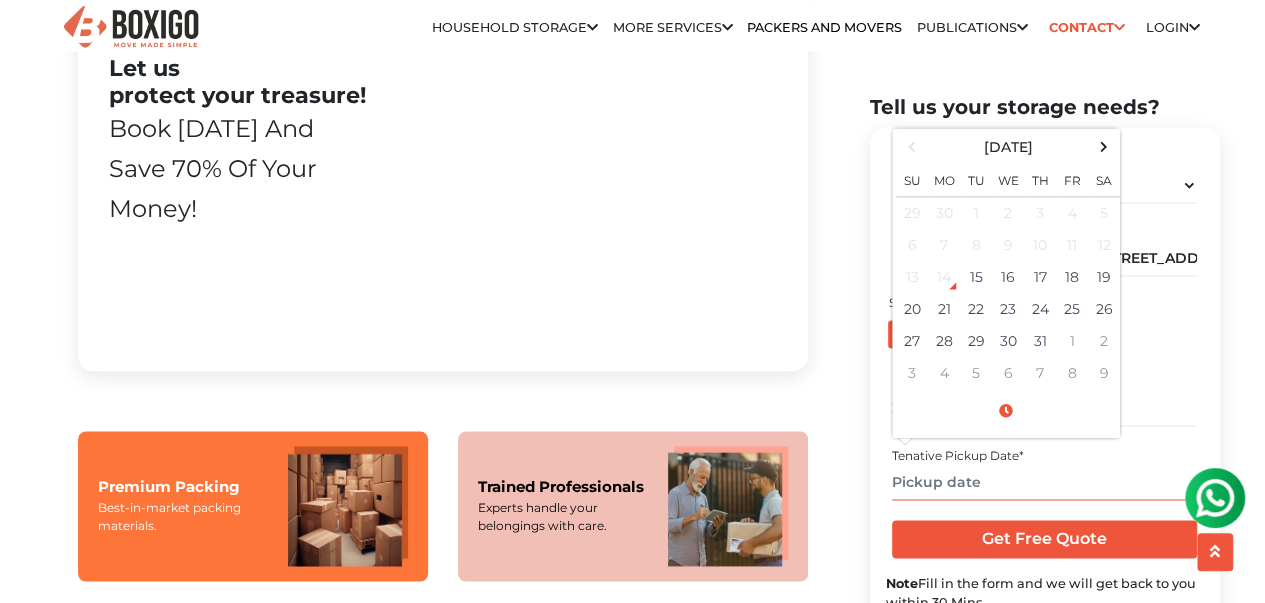 click at bounding box center (1044, 482) 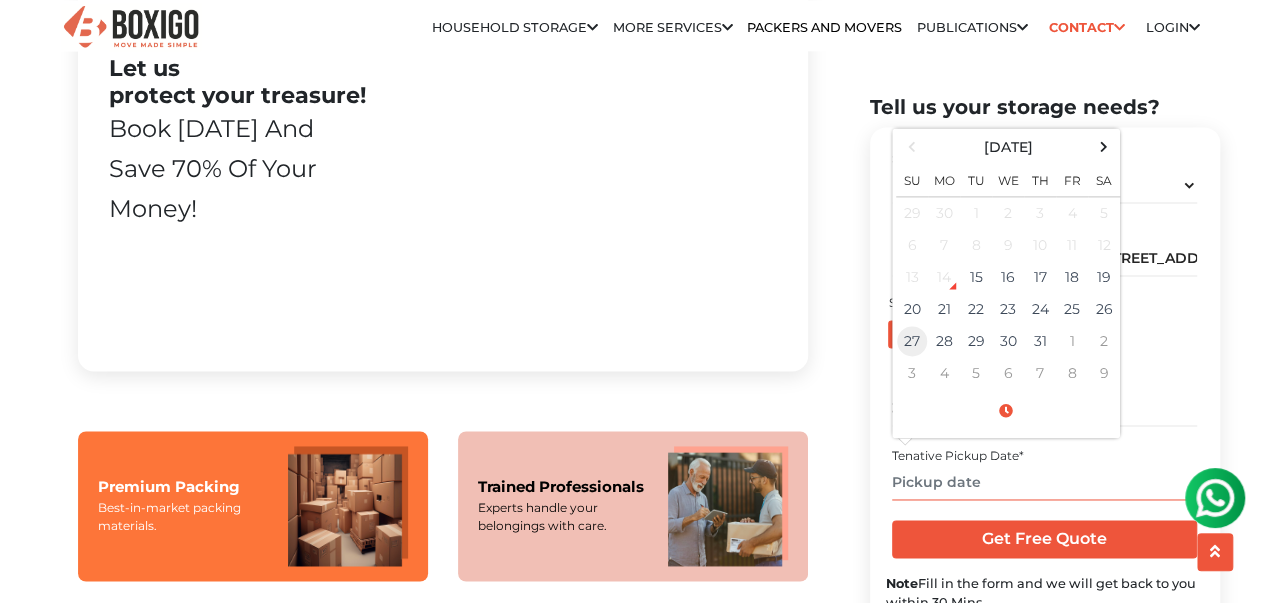 click on "27" at bounding box center (912, 342) 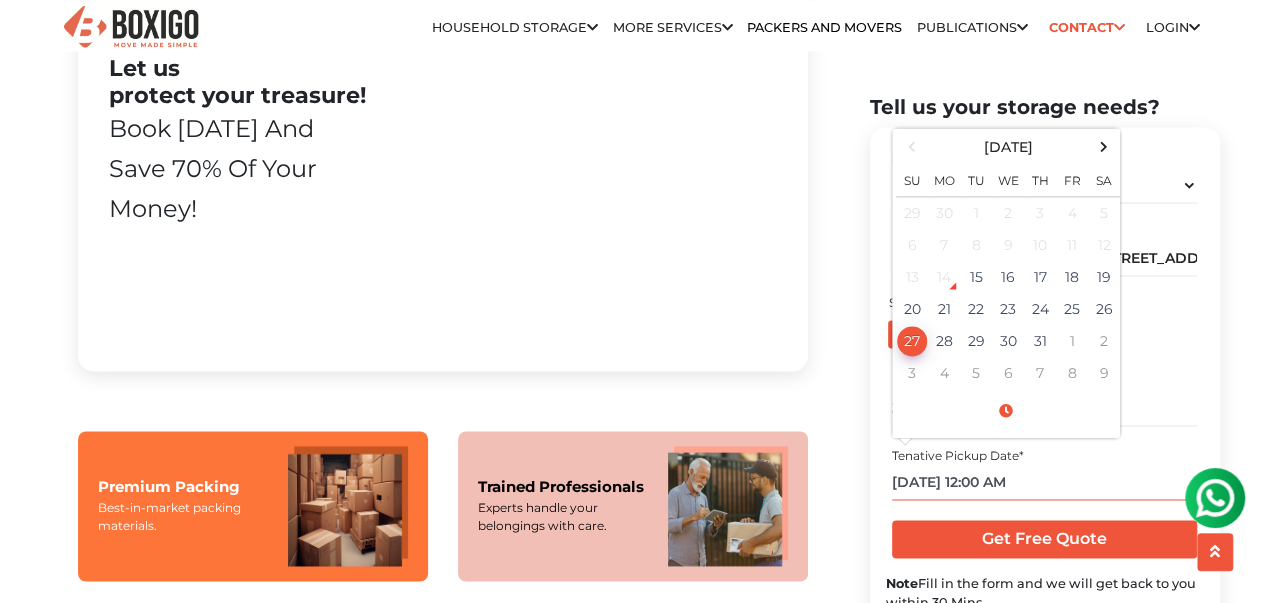 click on "07/27/2025 12:00 AM" at bounding box center [1044, 482] 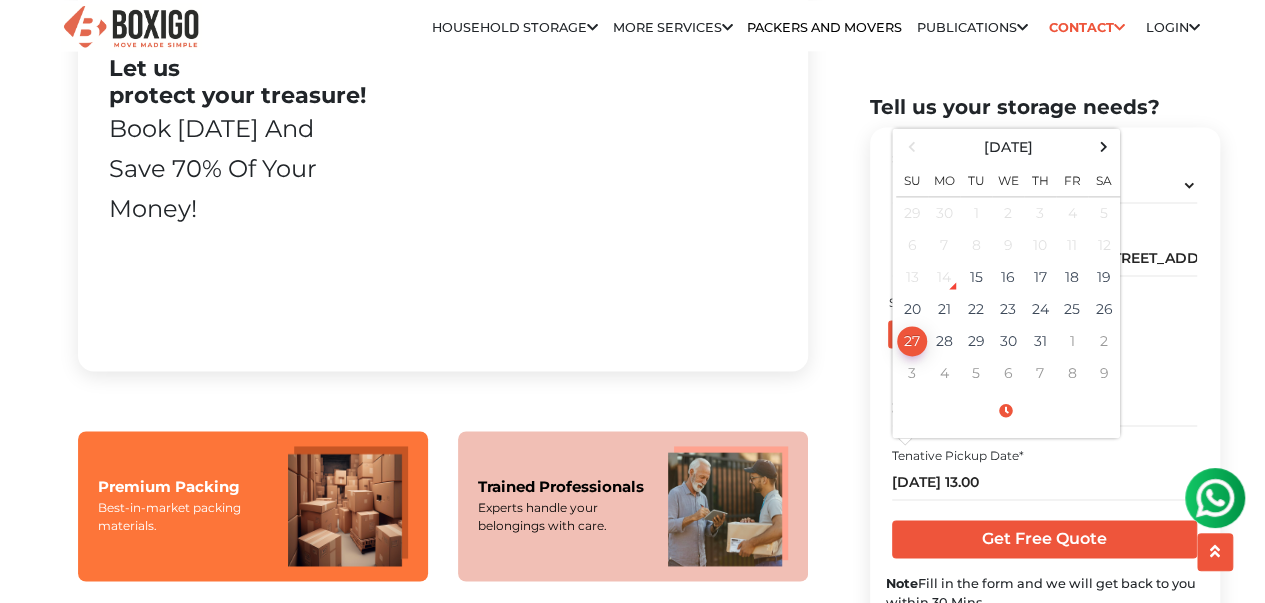 type on "07/27/2025 1:00 PM" 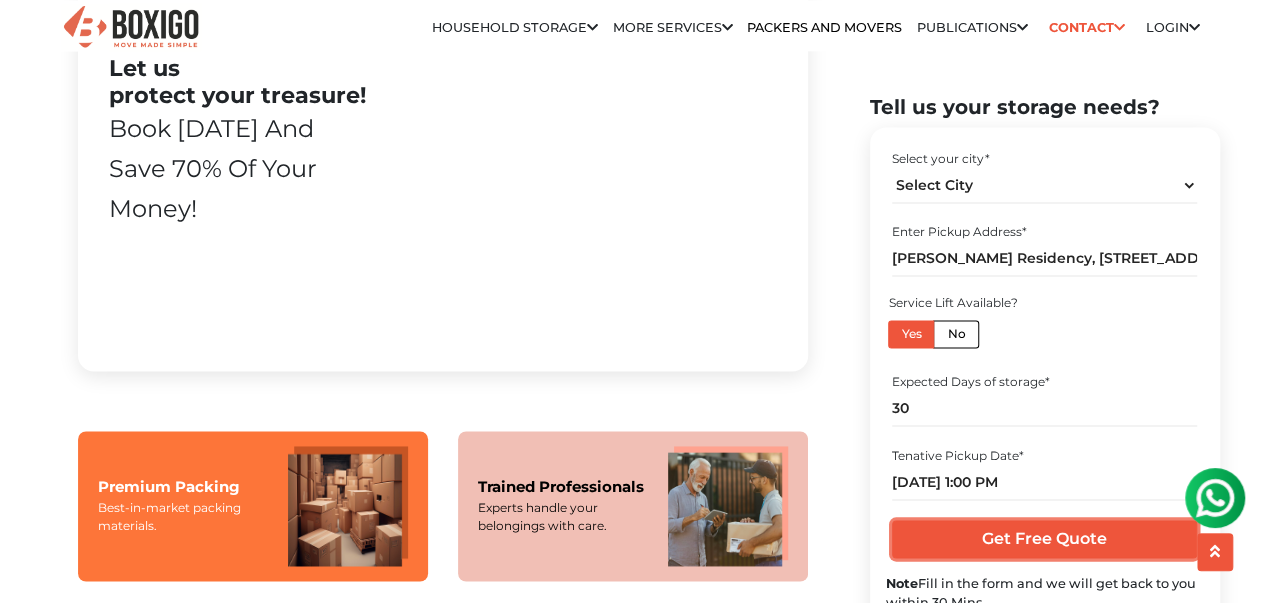 click on "Get Free Quote" at bounding box center [1044, 540] 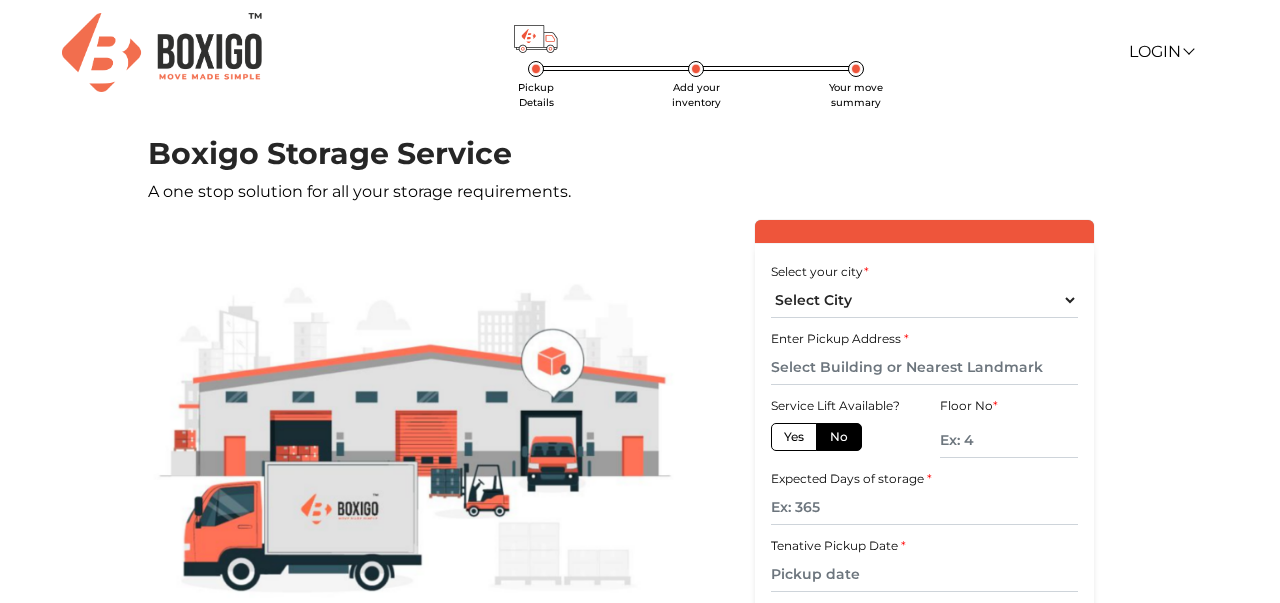scroll, scrollTop: 0, scrollLeft: 0, axis: both 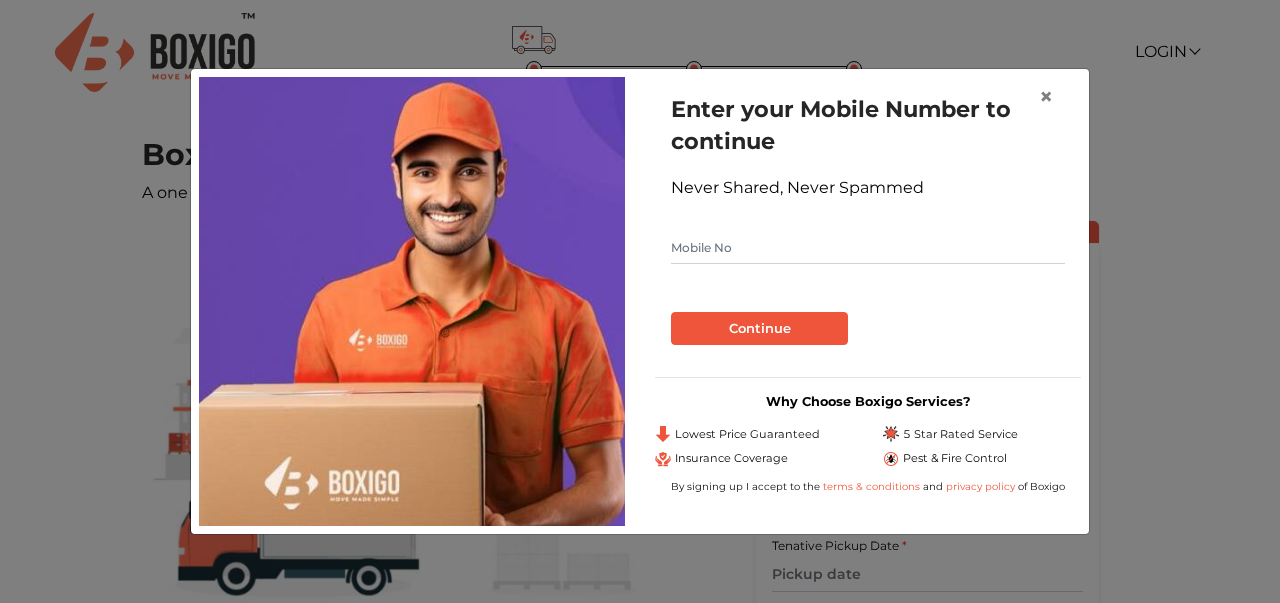click at bounding box center (868, 248) 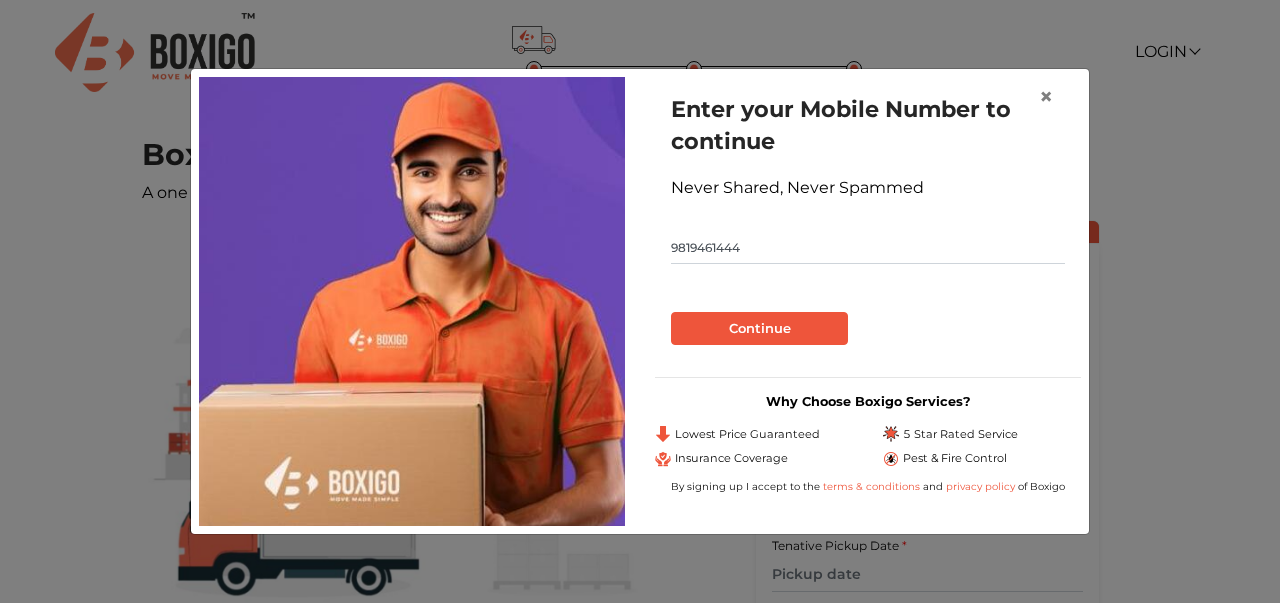 type on "9819461444" 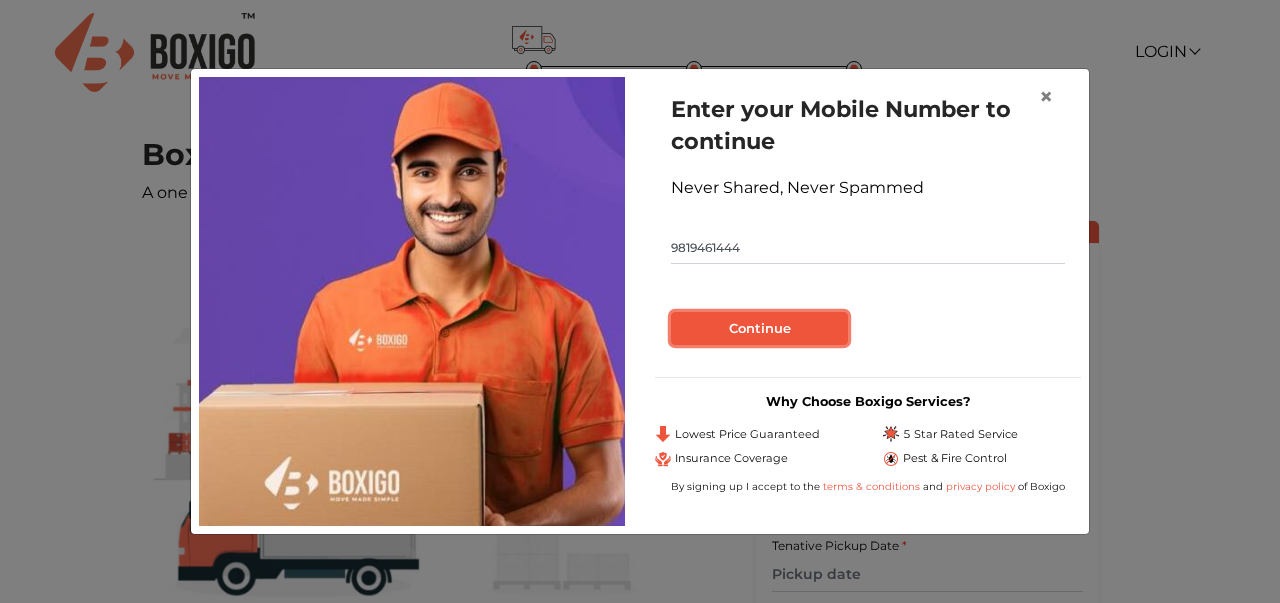 click on "Continue" at bounding box center (759, 329) 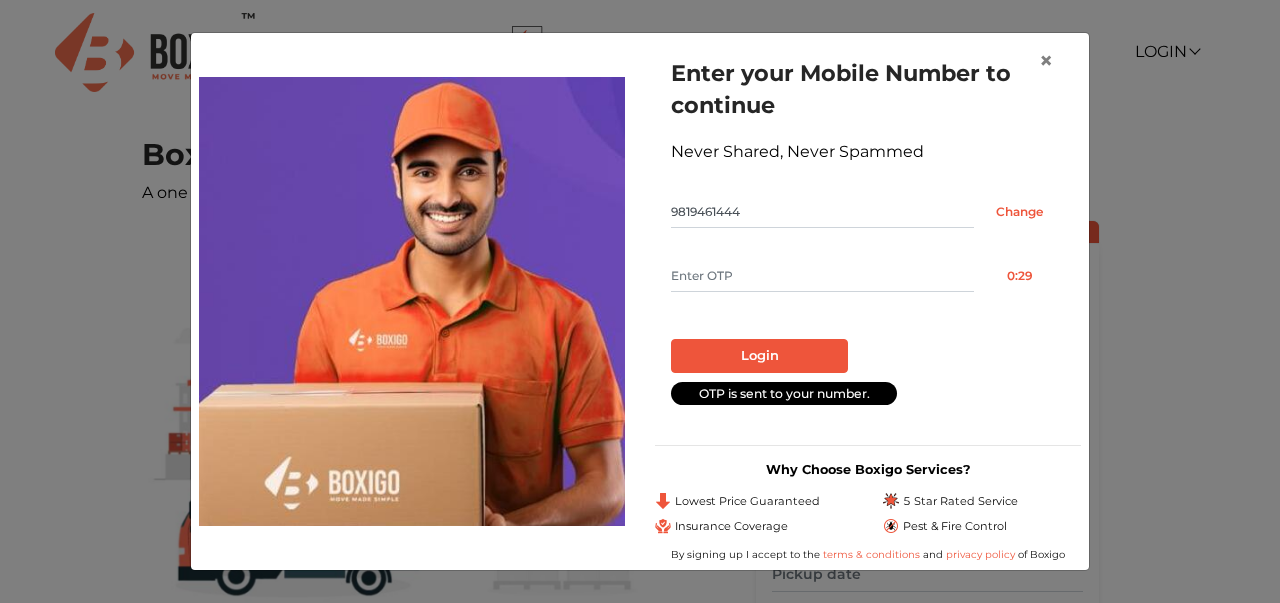 click at bounding box center [822, 276] 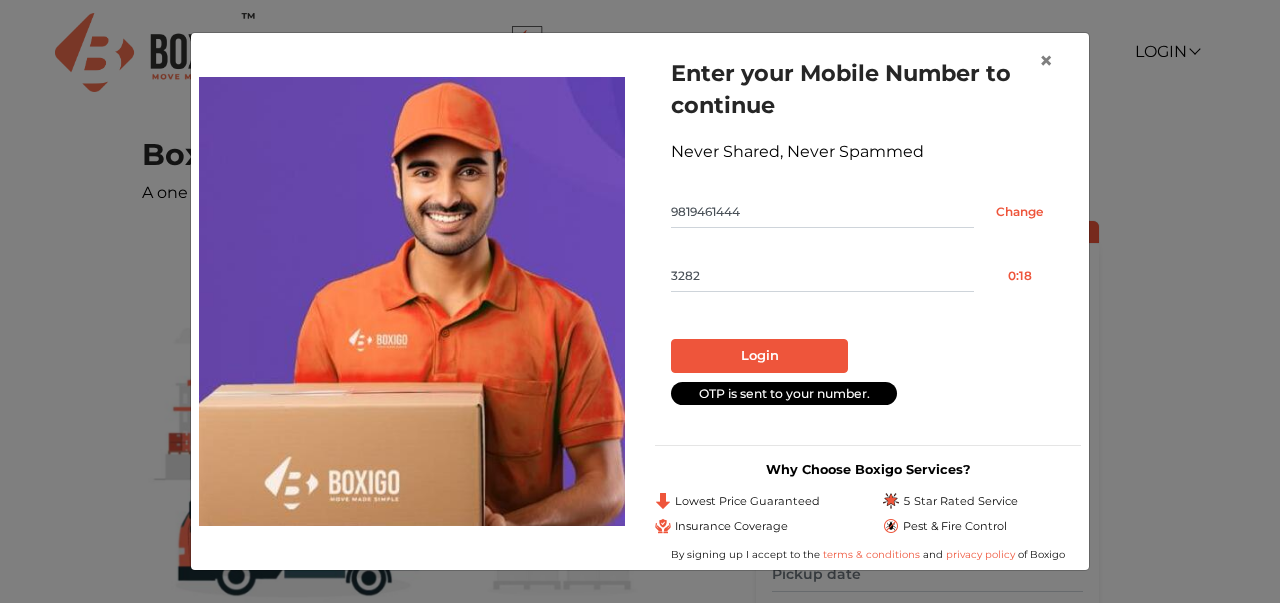 type on "3282" 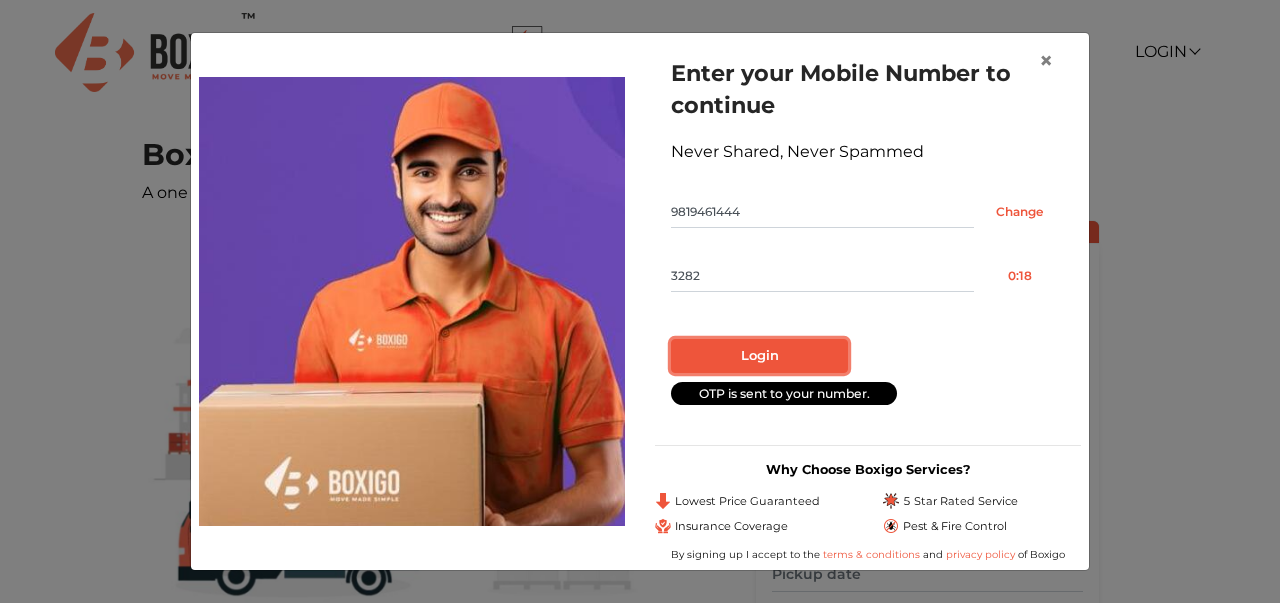 click on "Login" at bounding box center (759, 356) 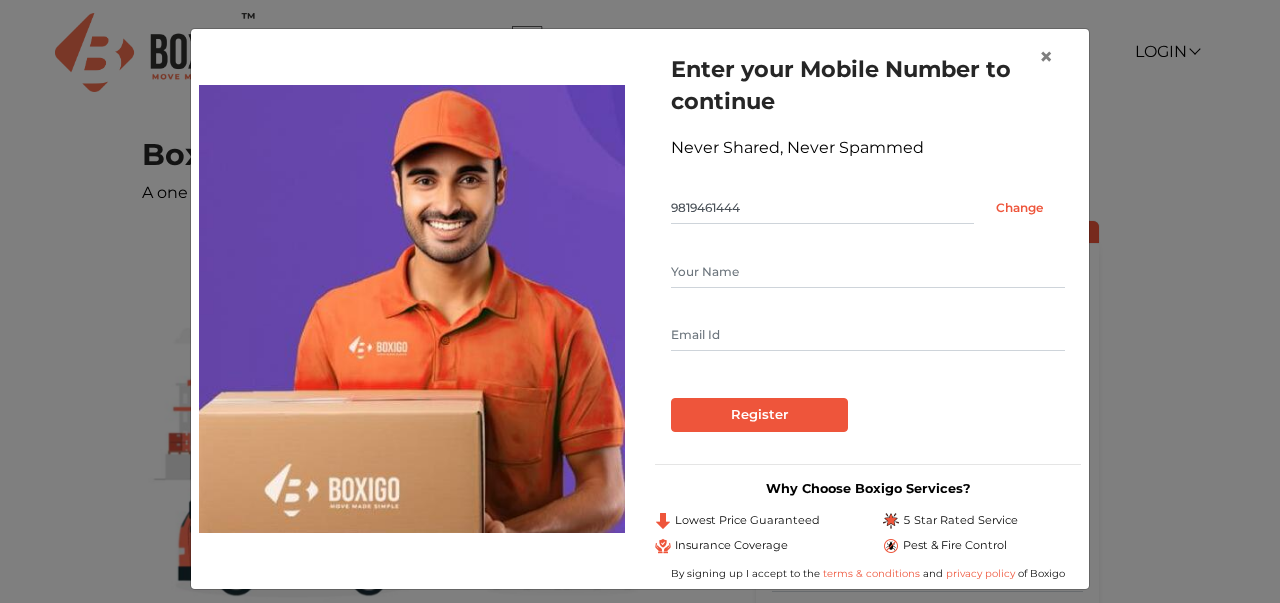 click at bounding box center [868, 272] 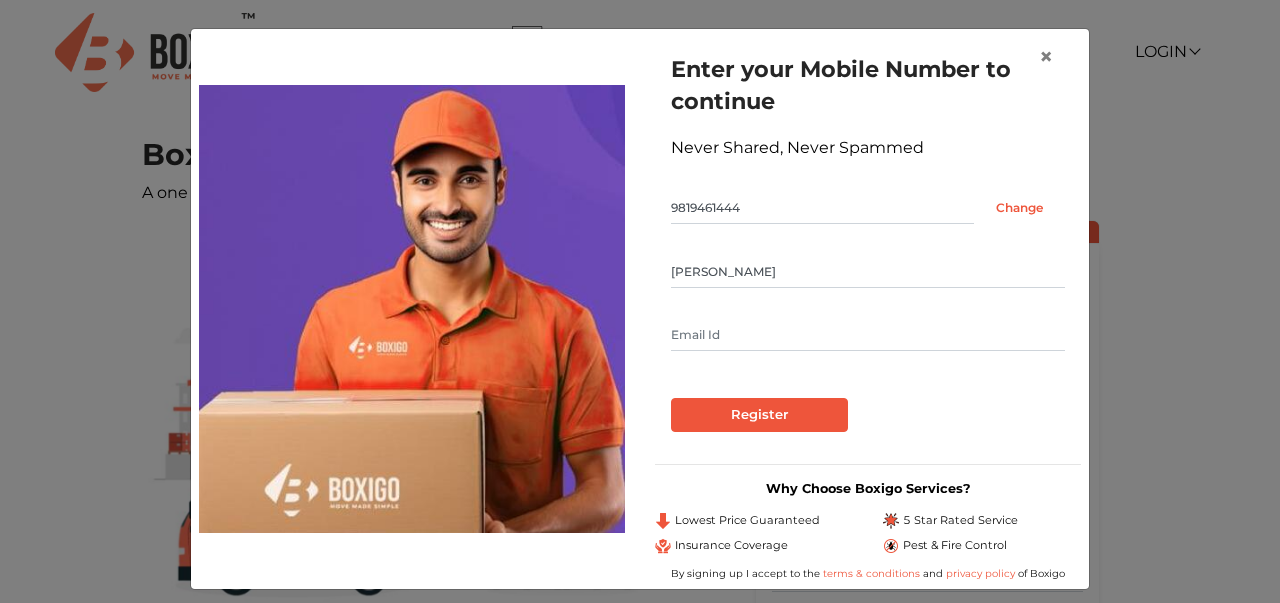 type on "gkcharaniya@yahoo.co.in" 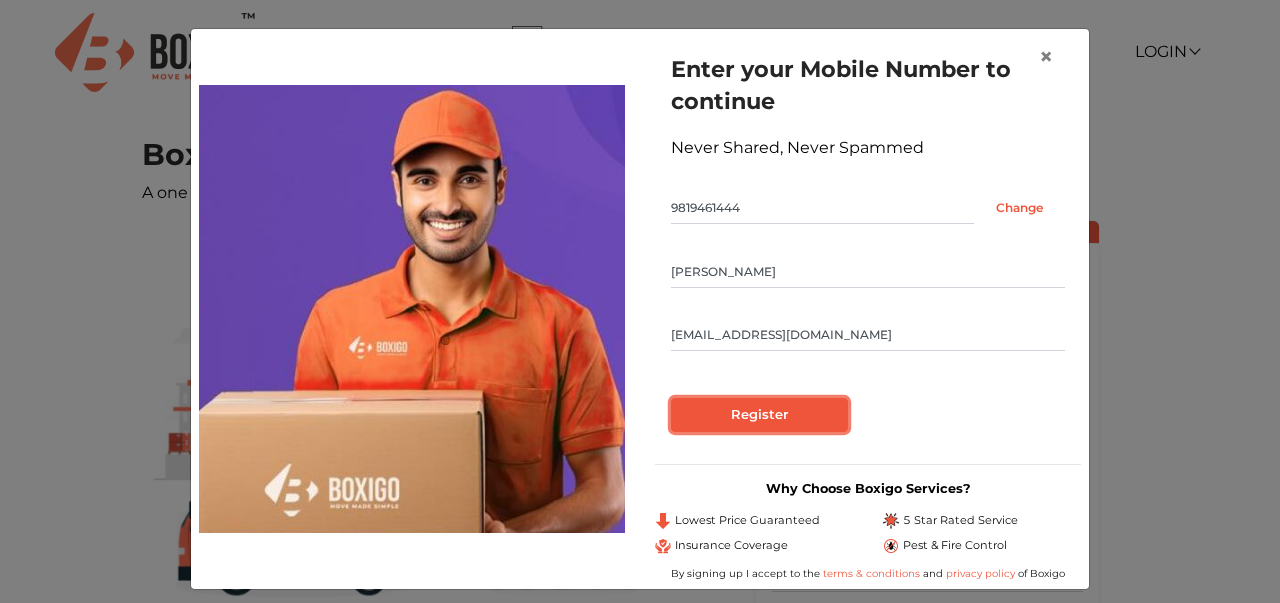 click on "Register" at bounding box center (759, 415) 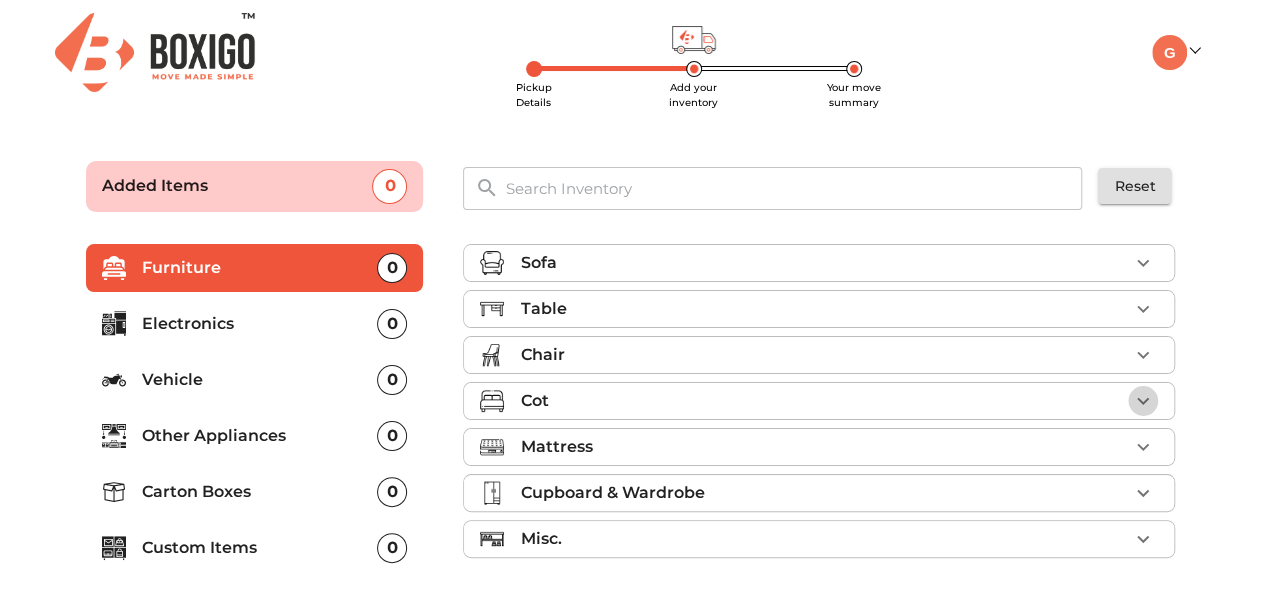 click 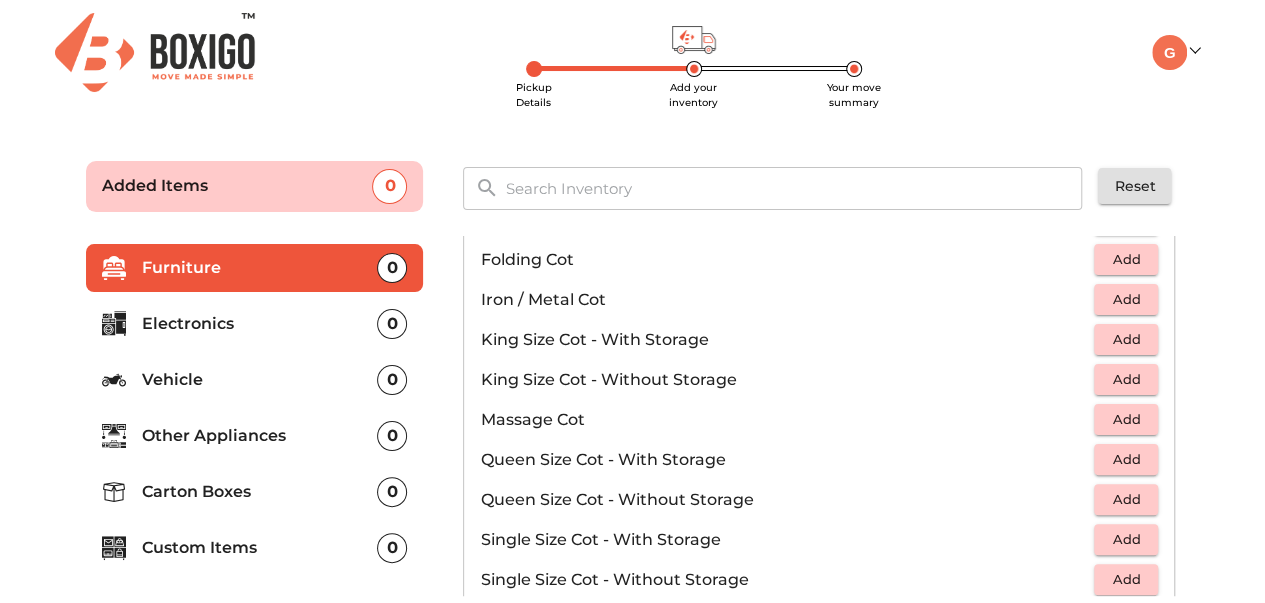 scroll, scrollTop: 482, scrollLeft: 0, axis: vertical 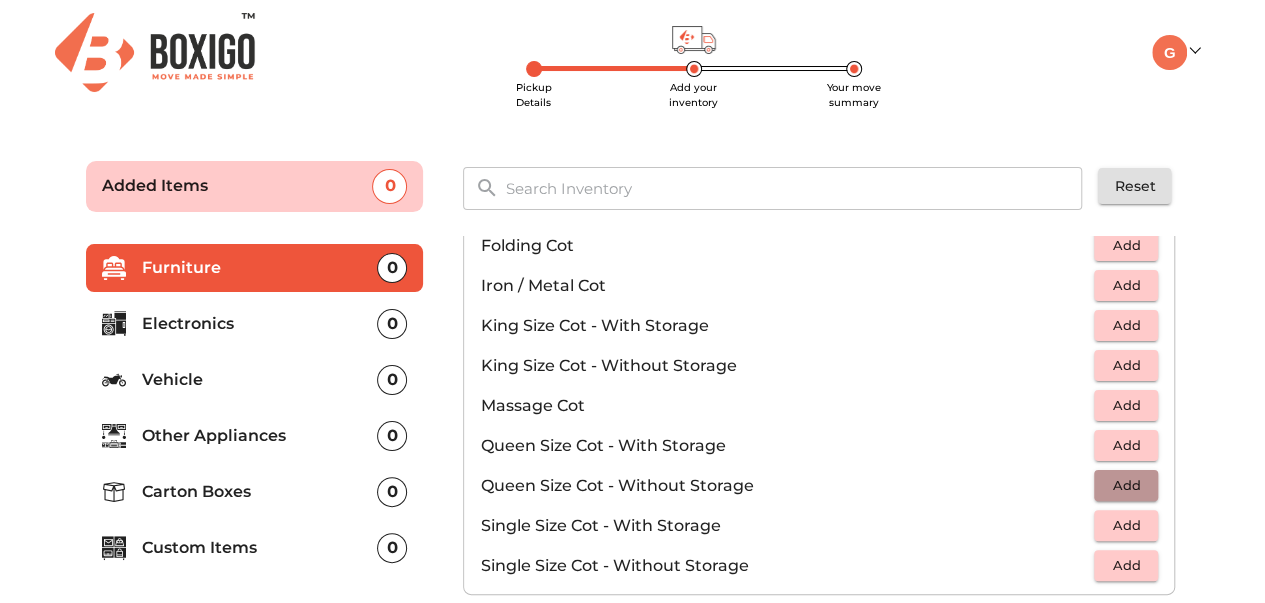 click on "Add" at bounding box center [1126, 485] 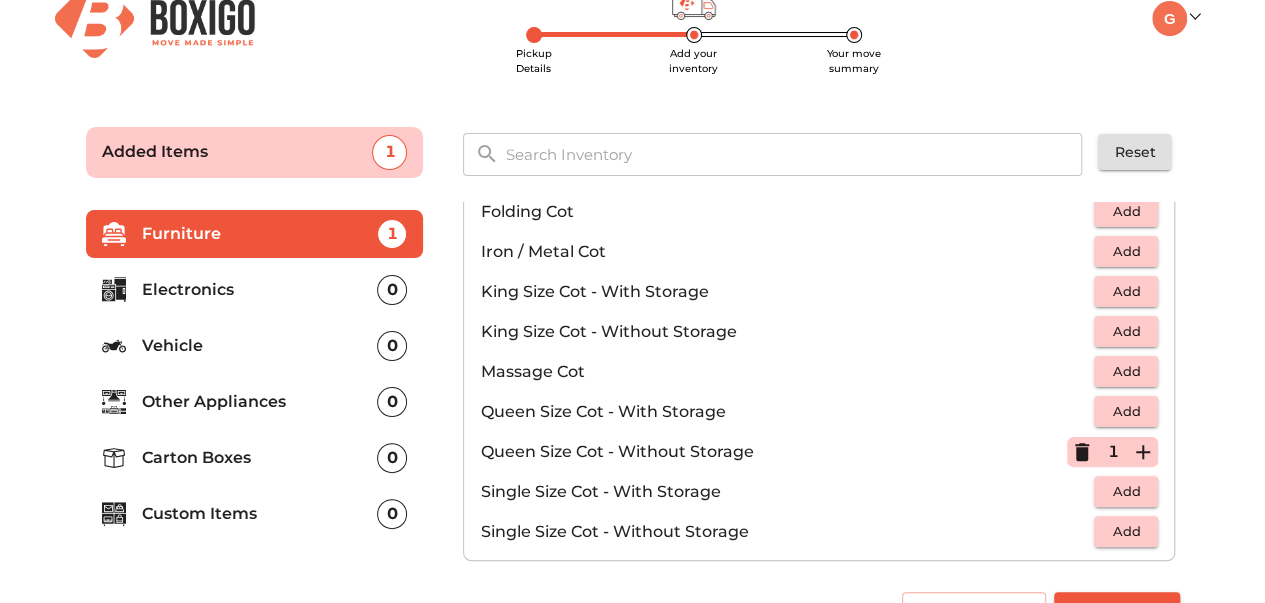 scroll, scrollTop: 78, scrollLeft: 0, axis: vertical 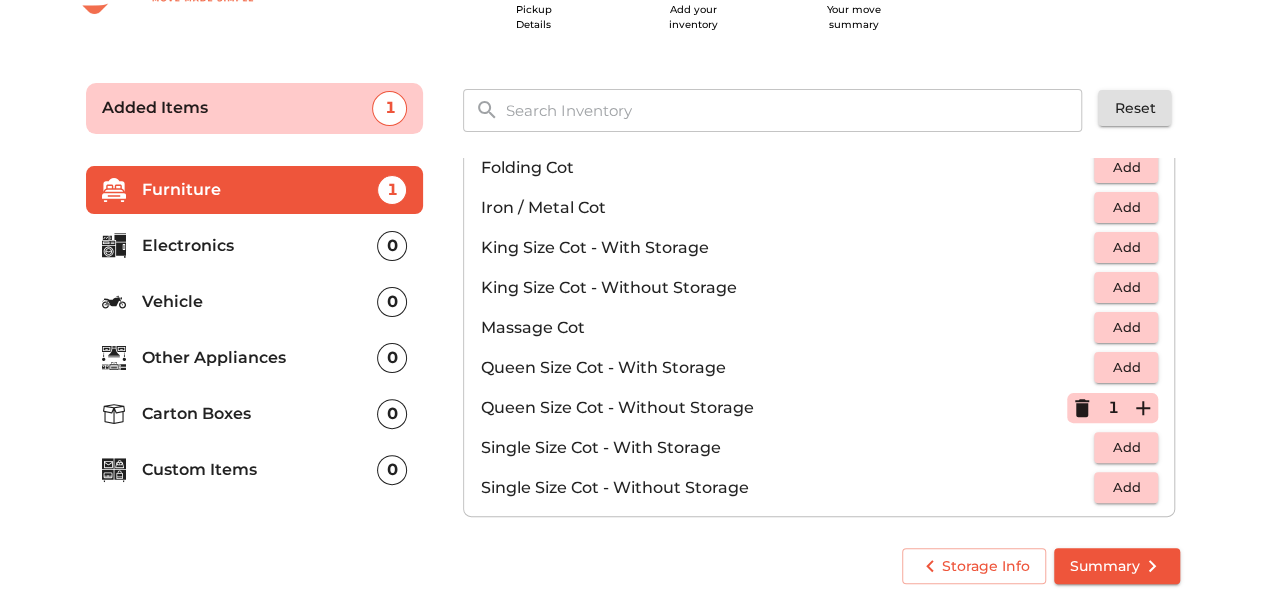 click 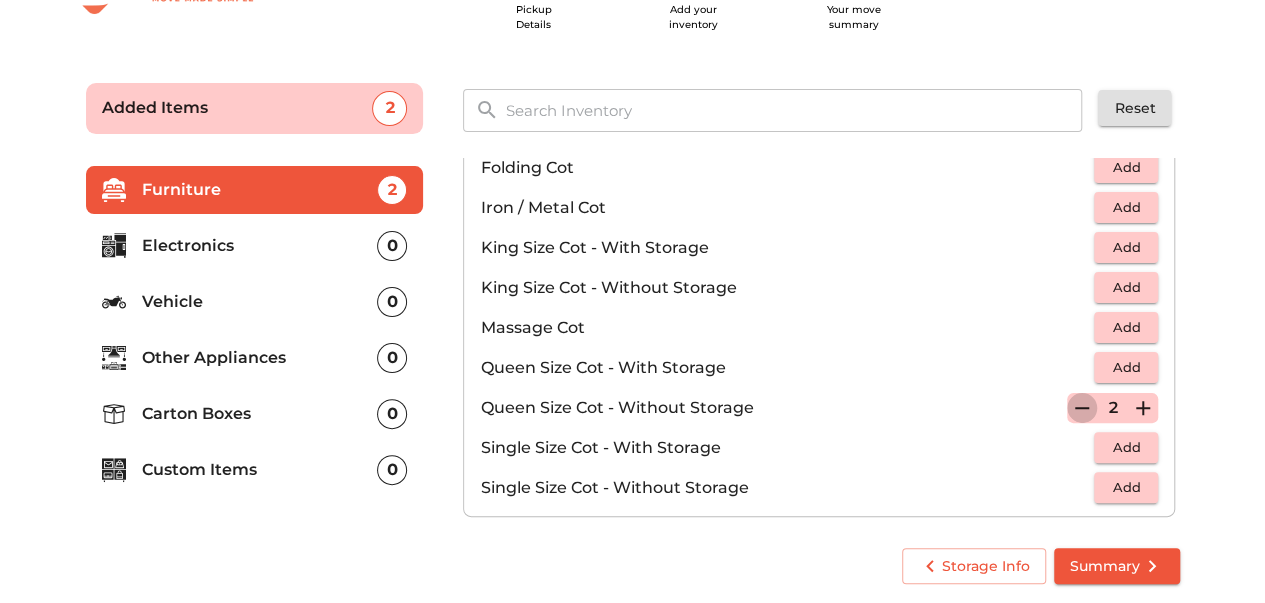click 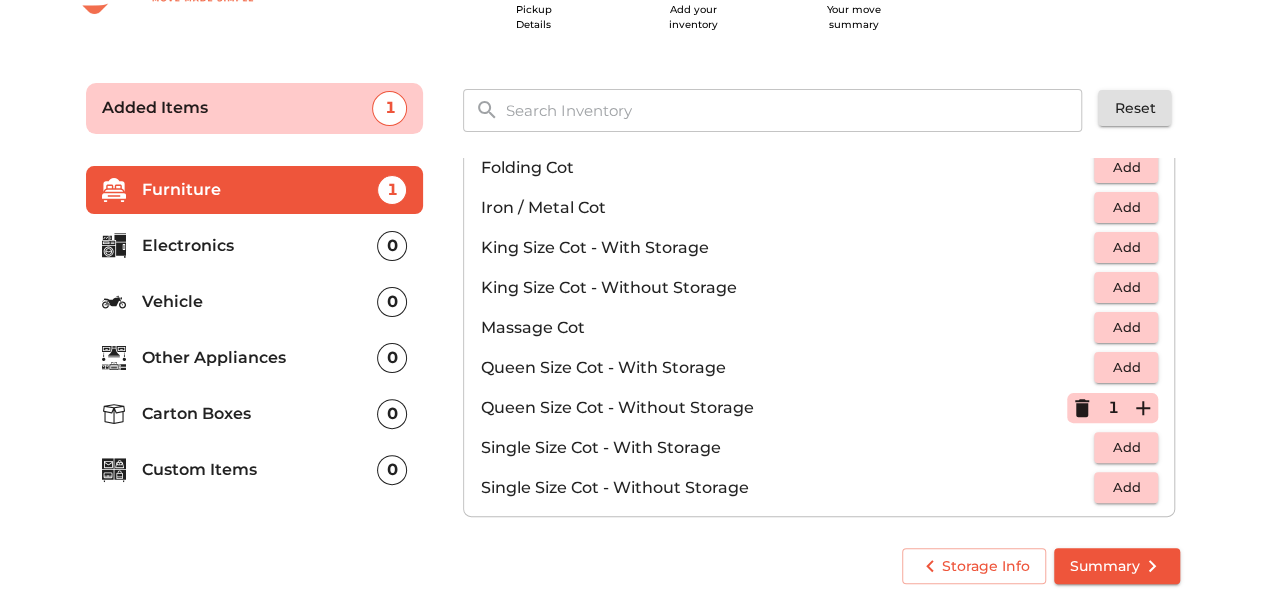 click at bounding box center (1082, 408) 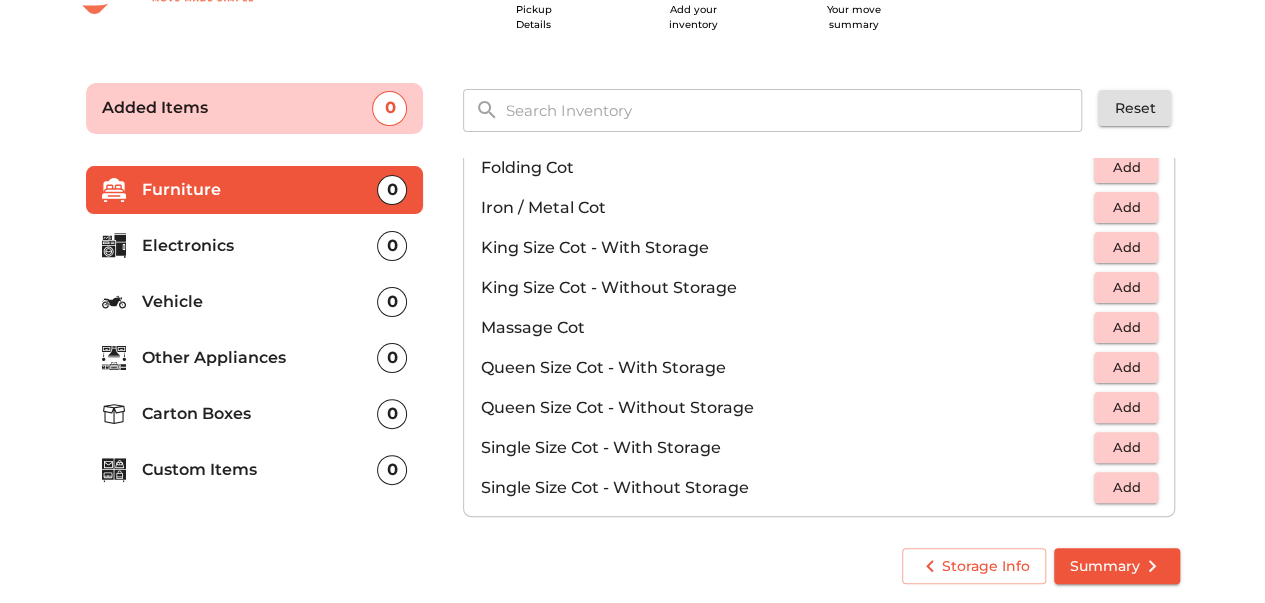 click on "Furniture" at bounding box center [260, 190] 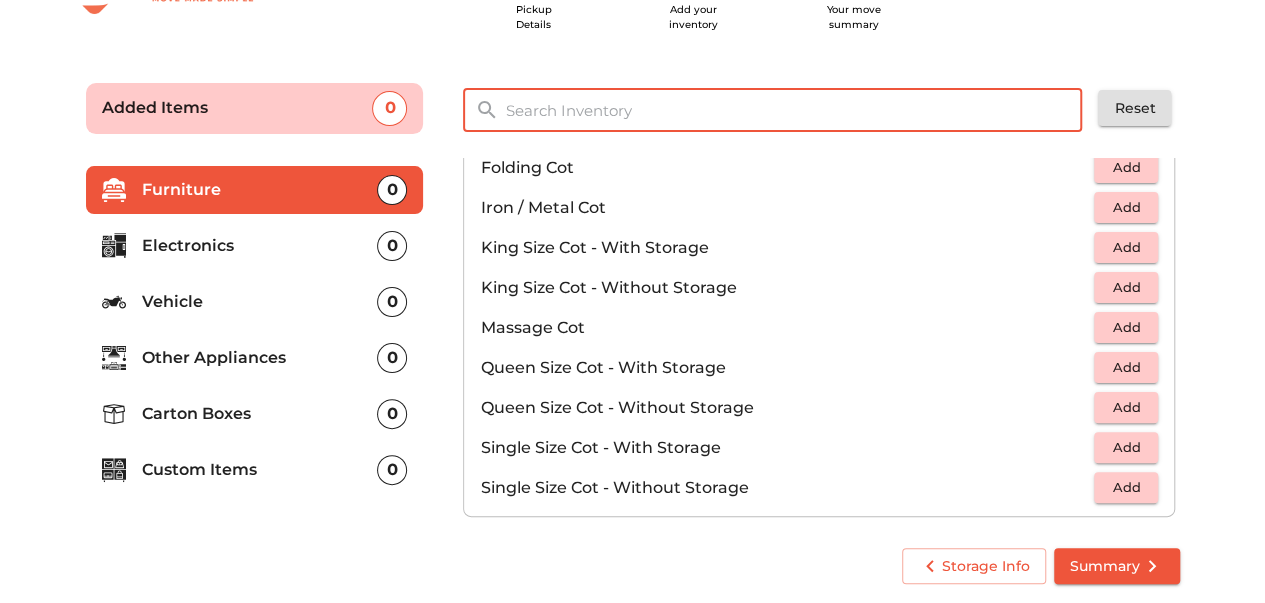 click at bounding box center [794, 110] 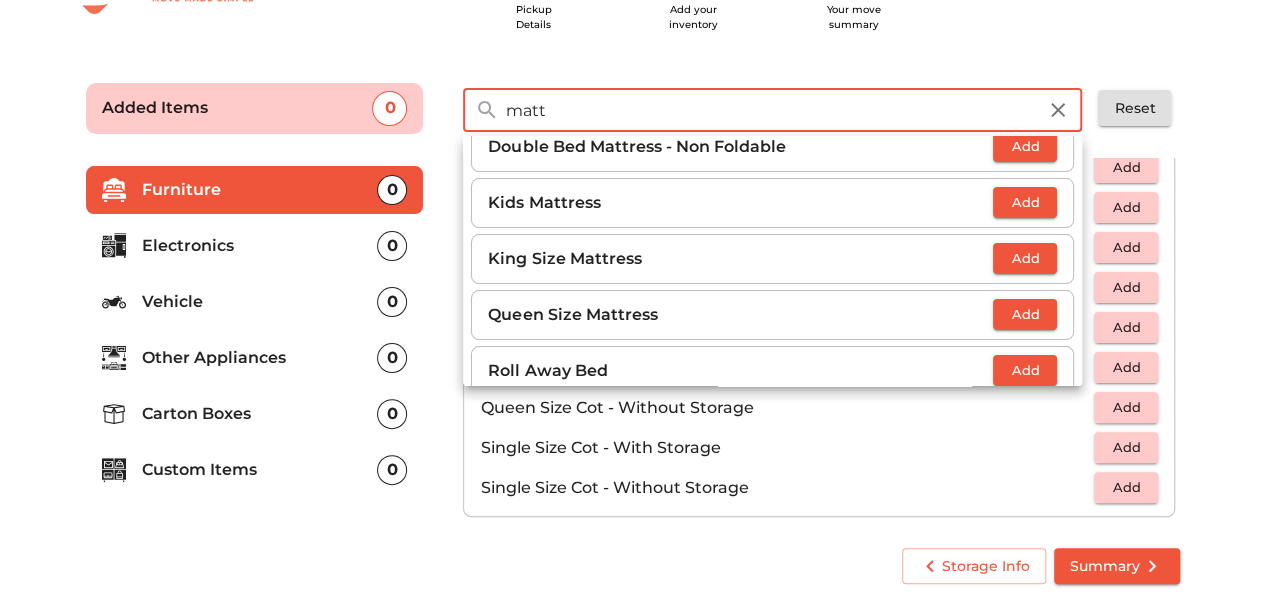 scroll, scrollTop: 80, scrollLeft: 0, axis: vertical 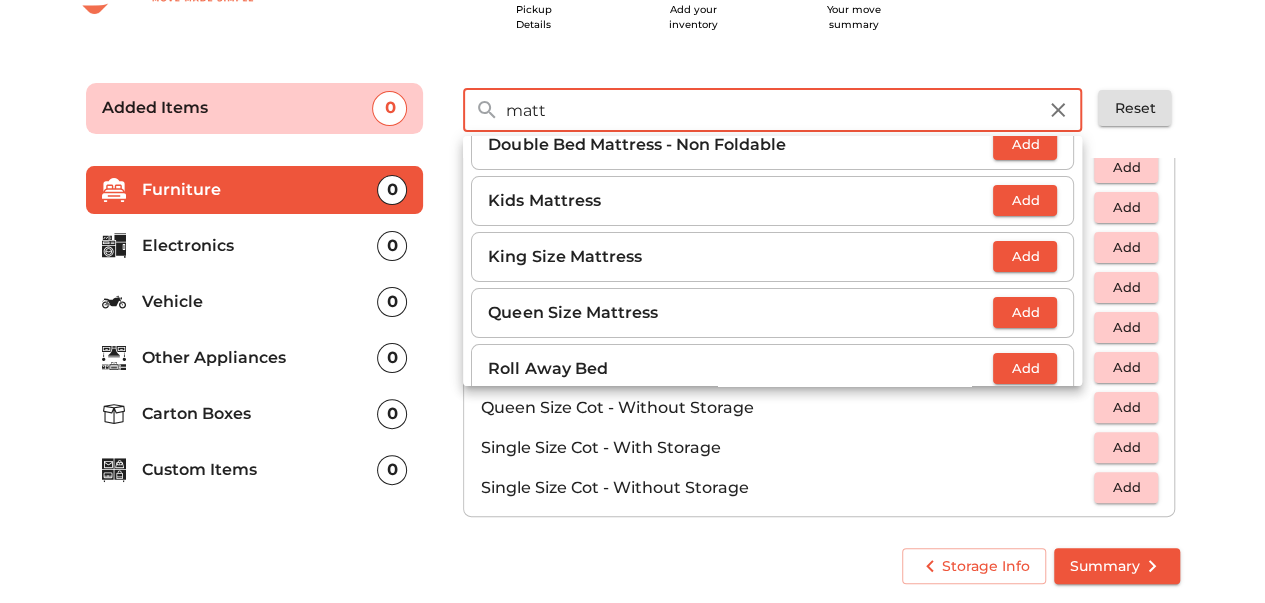type on "matt" 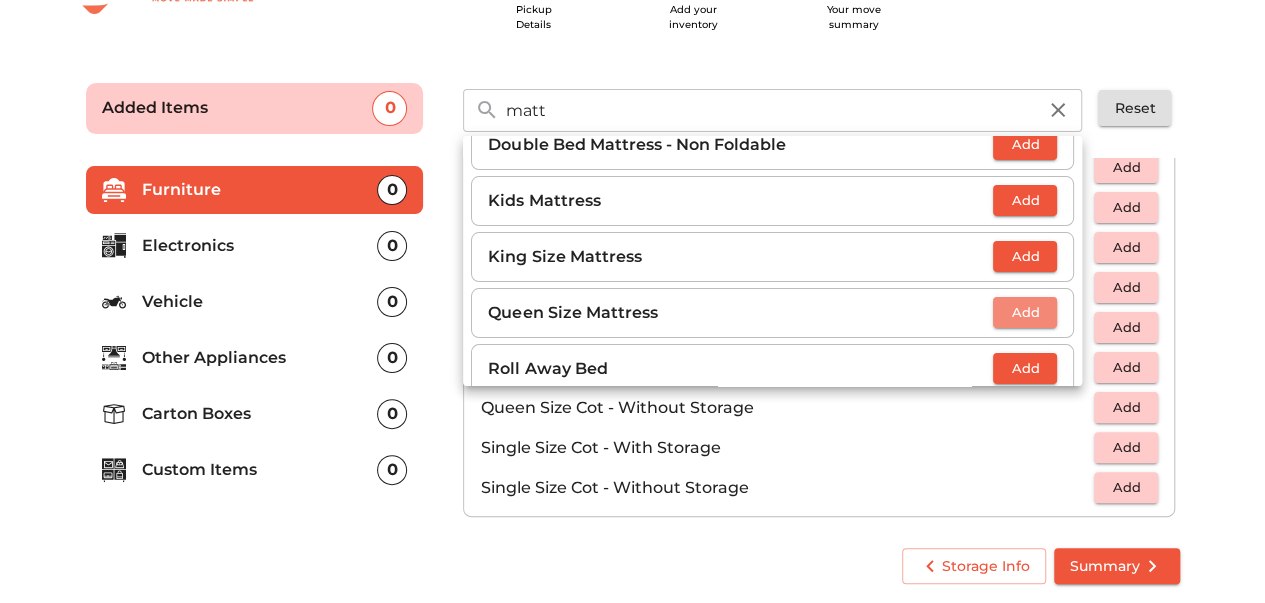 click on "Add" at bounding box center [1025, 312] 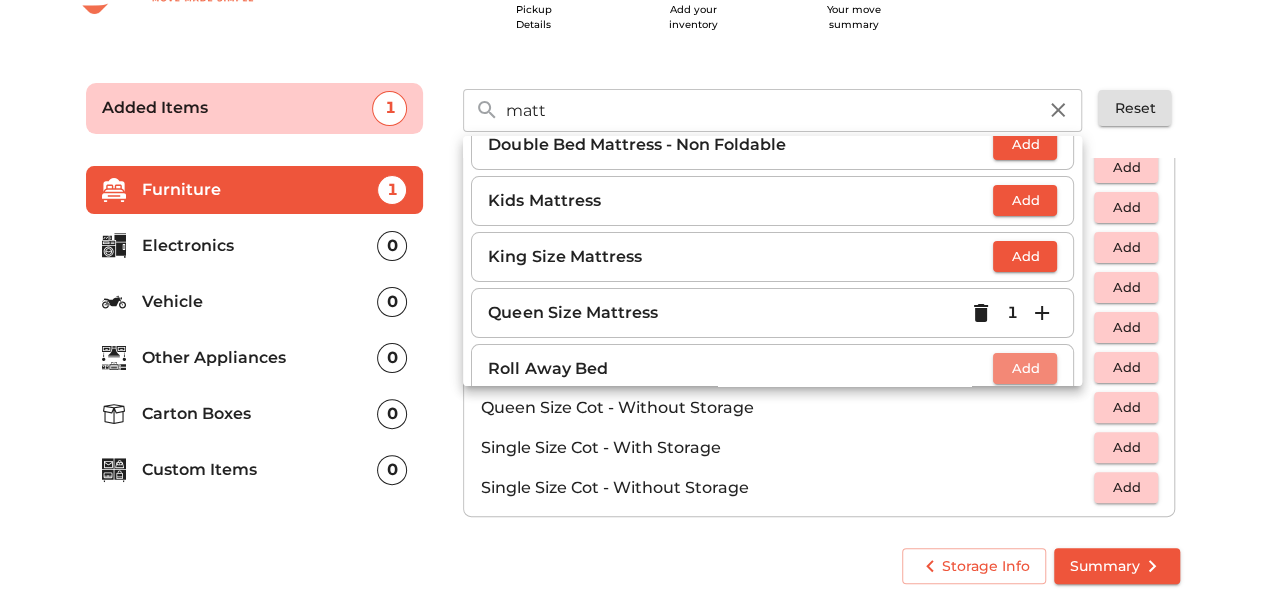 click on "Add" at bounding box center (1025, 368) 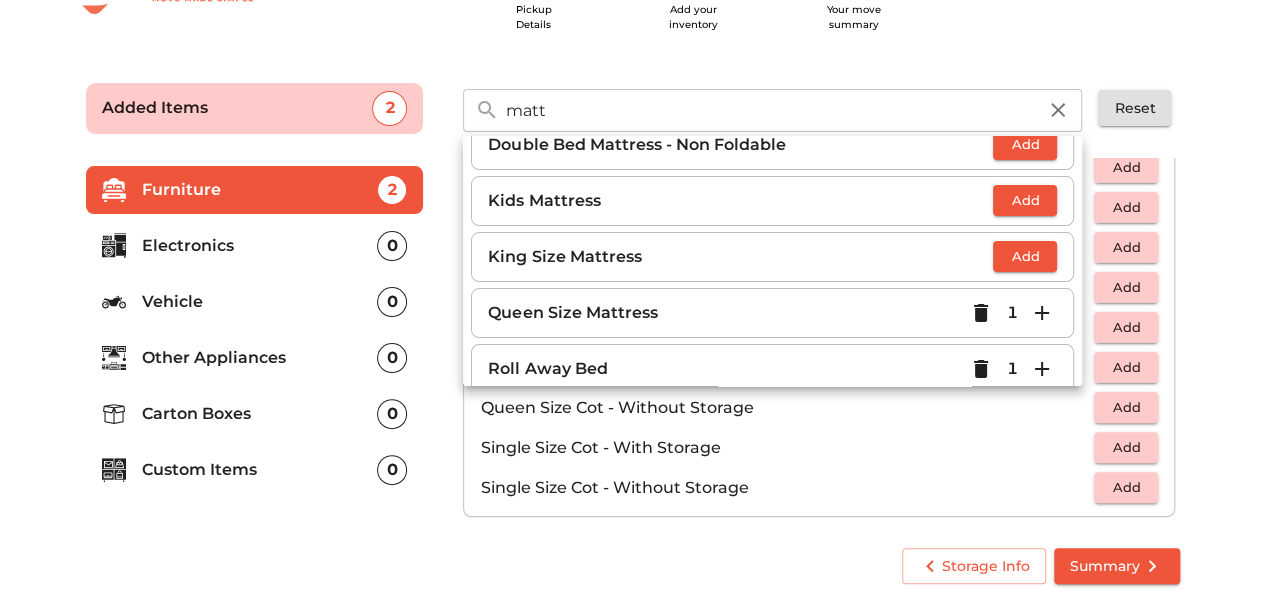 click 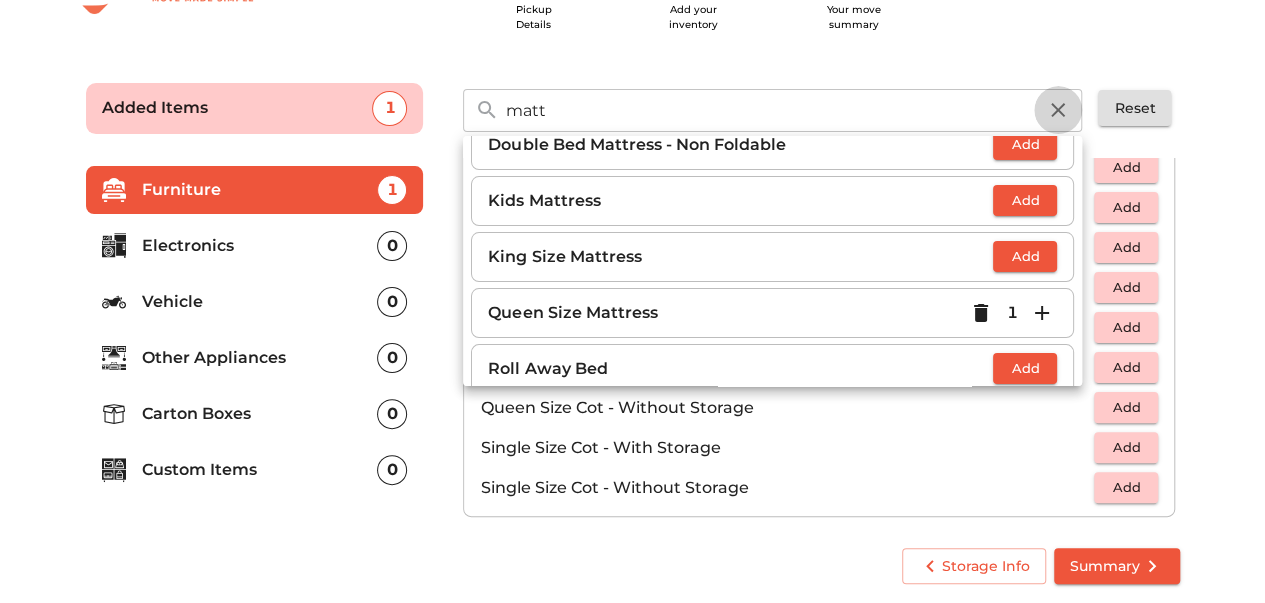 click 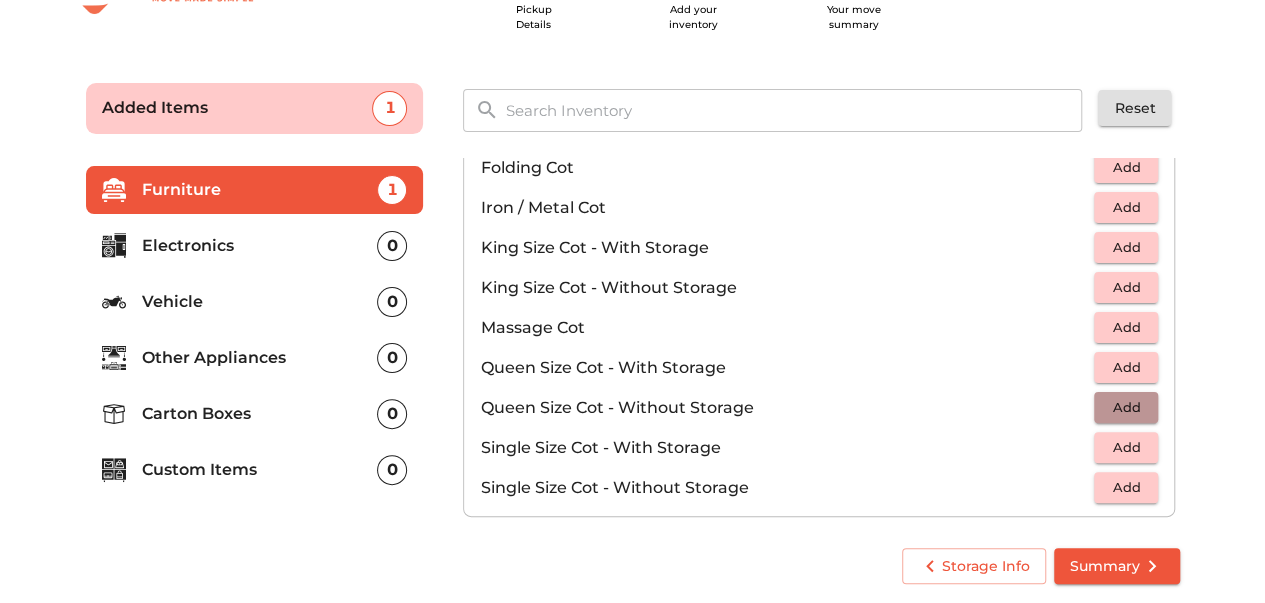 click on "Add" at bounding box center [1126, 407] 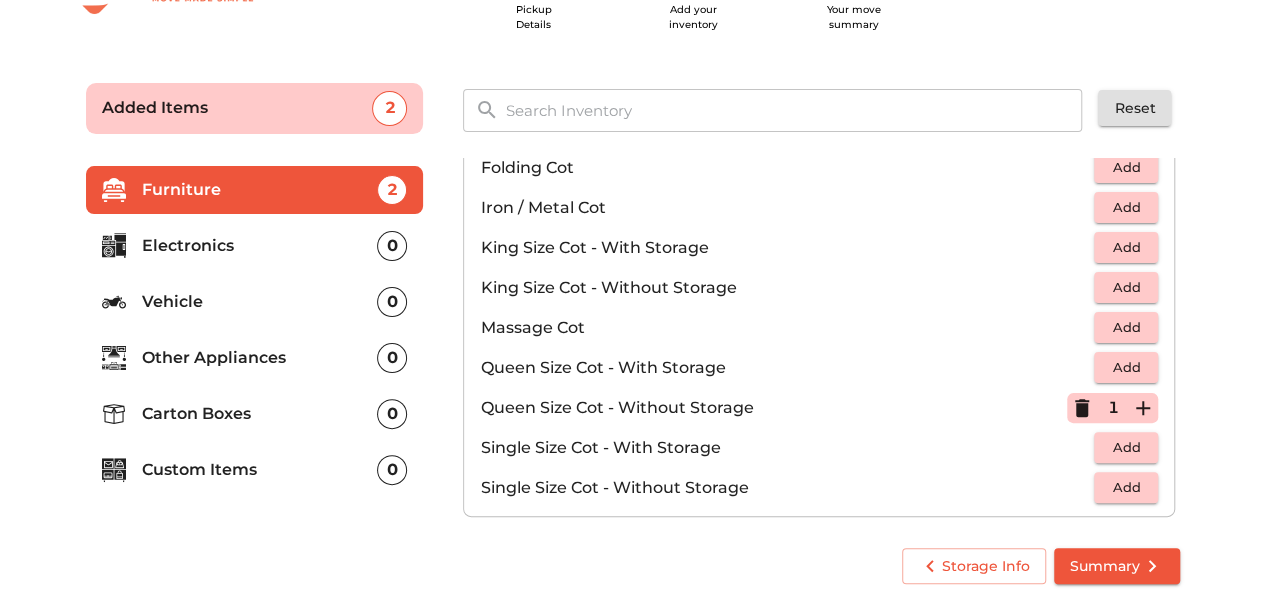 click on "Summary" at bounding box center (1117, 566) 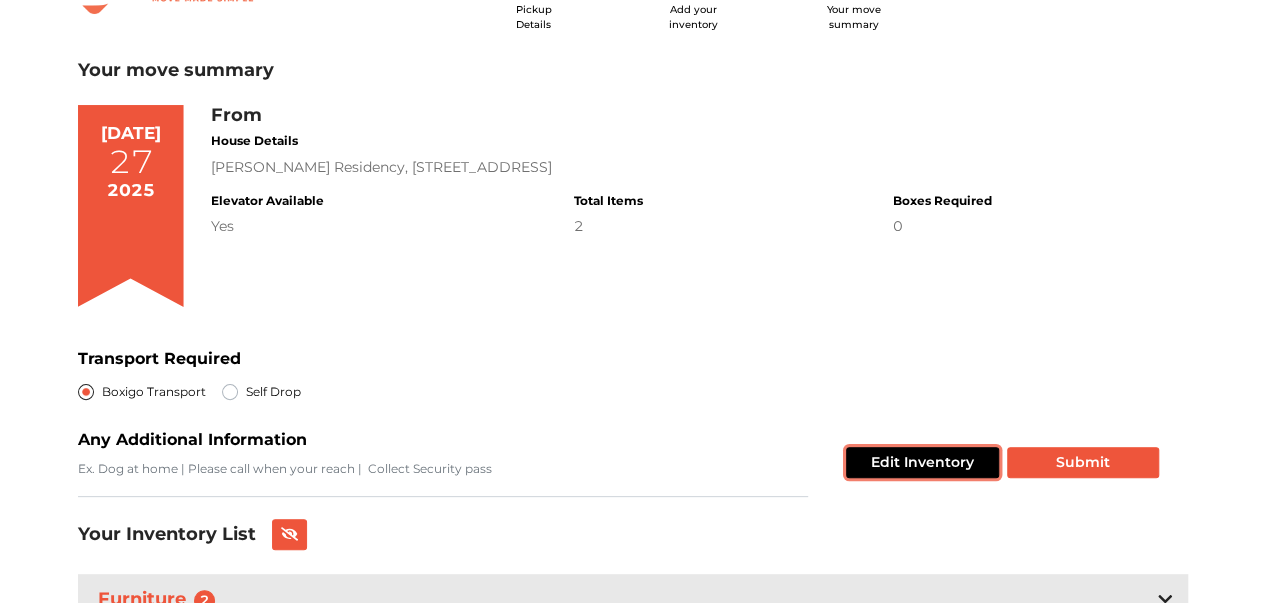 click on "Edit Inventory" at bounding box center (922, 462) 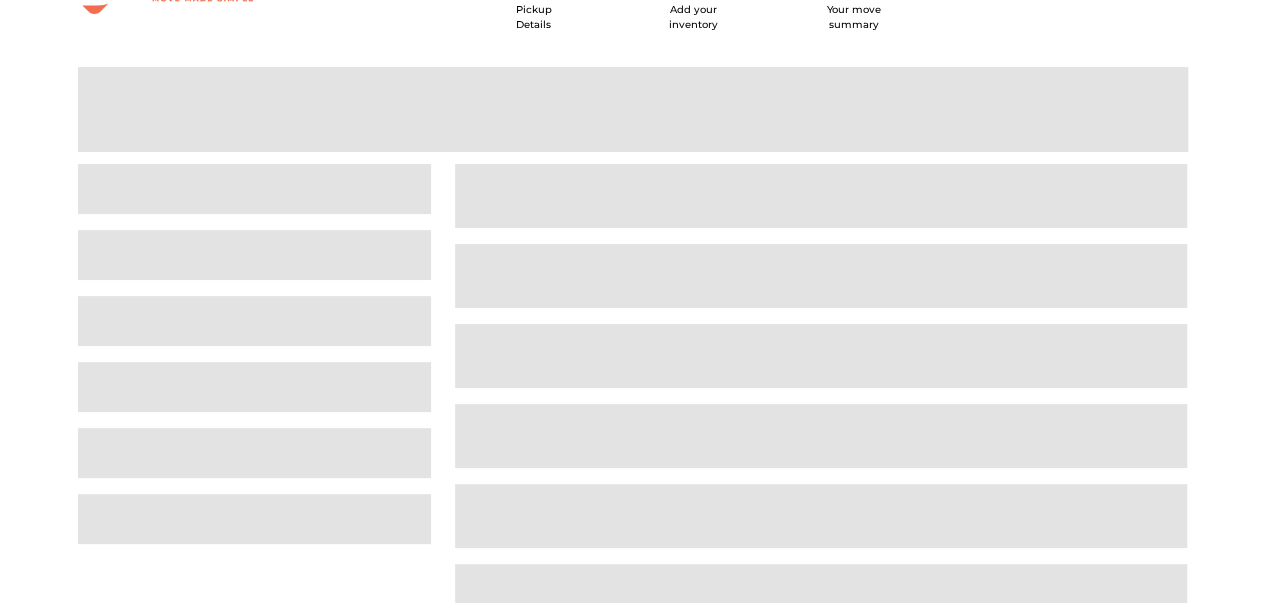 scroll, scrollTop: 0, scrollLeft: 0, axis: both 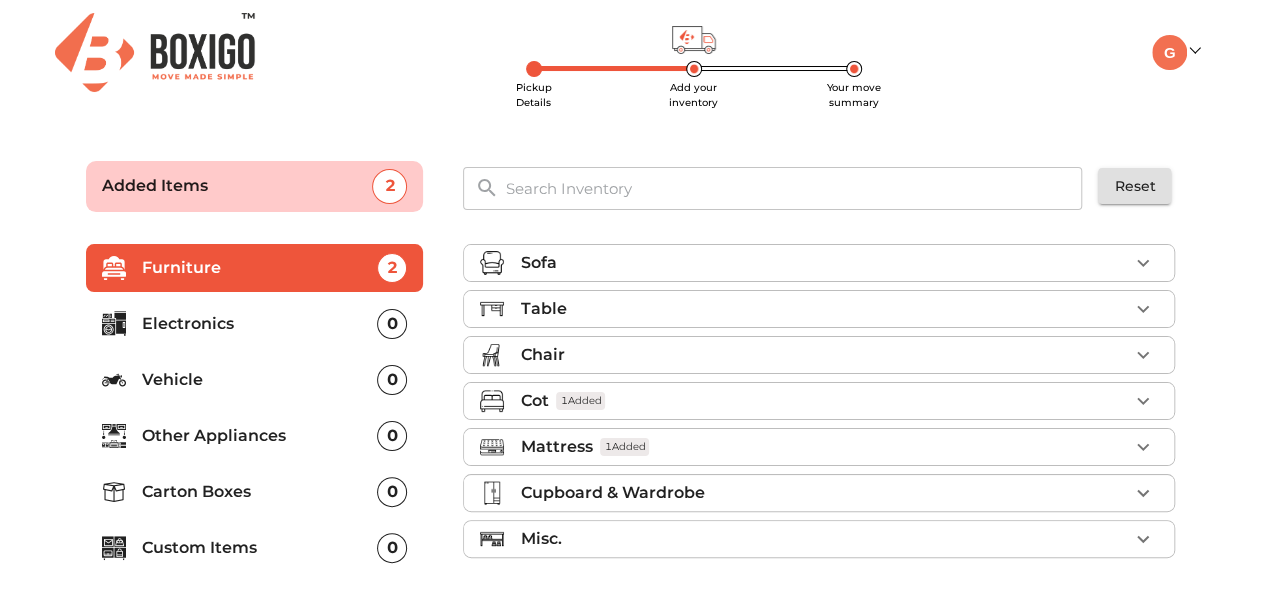 click on "0" at bounding box center (392, 324) 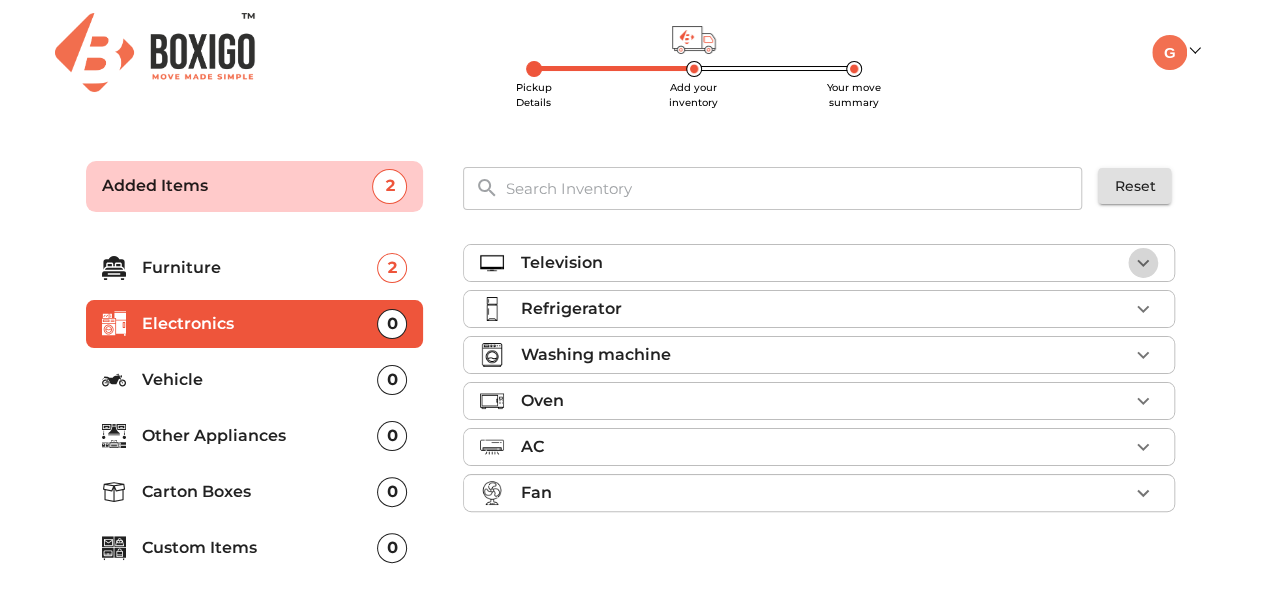 click 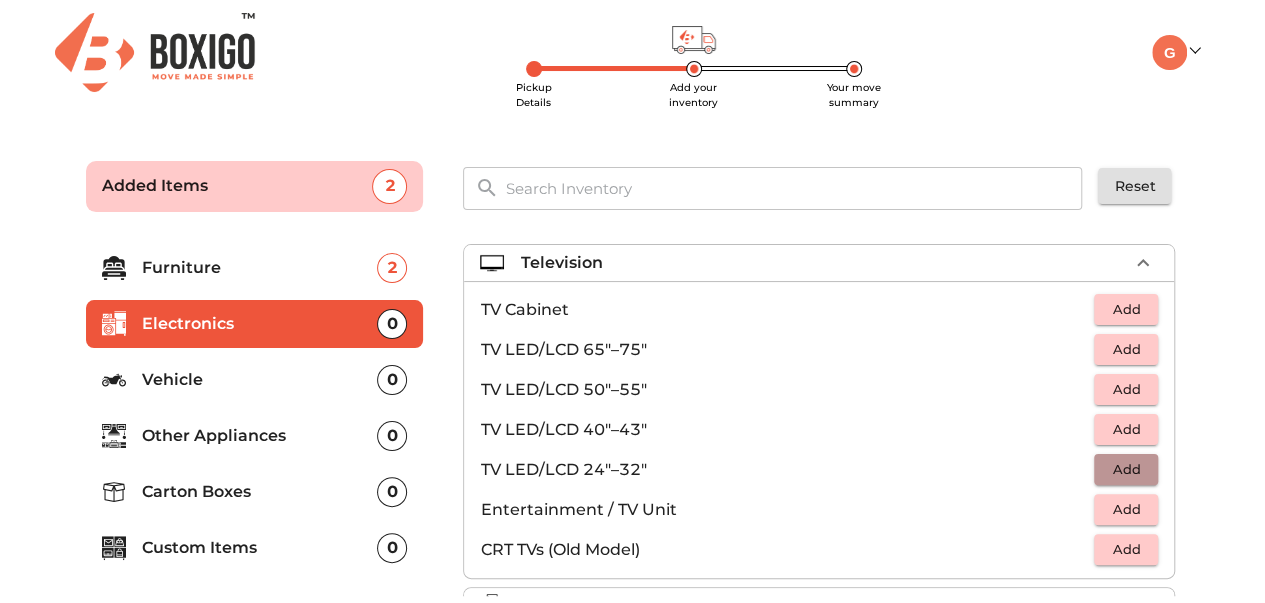 click on "Add" at bounding box center [1126, 469] 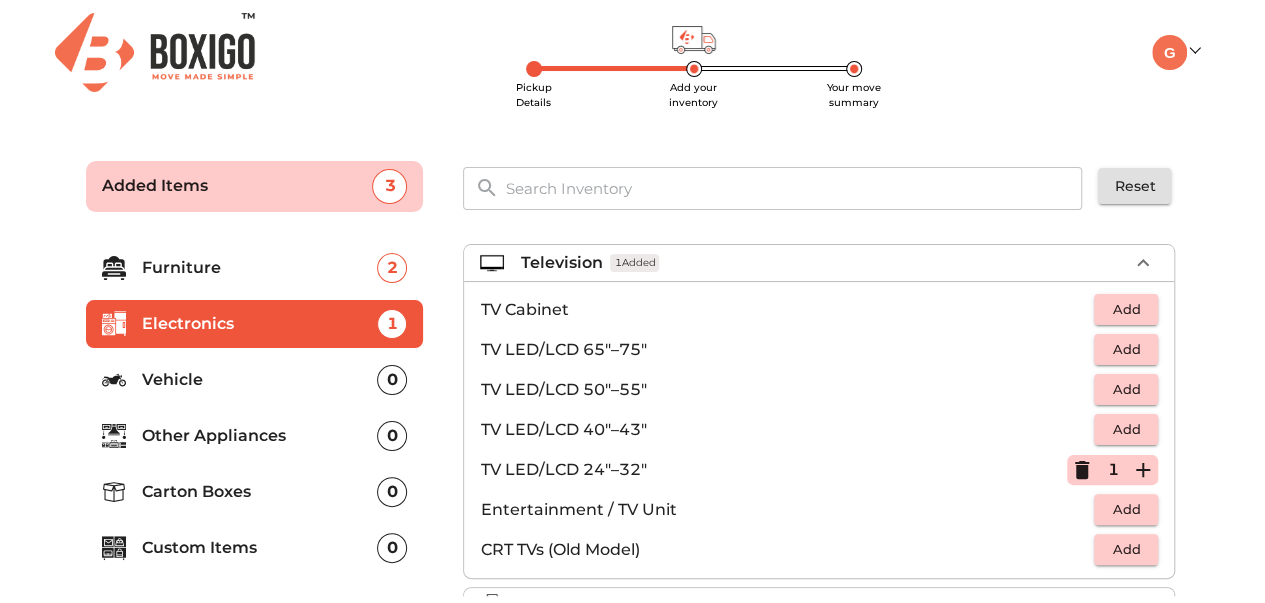 click on "0" at bounding box center [392, 436] 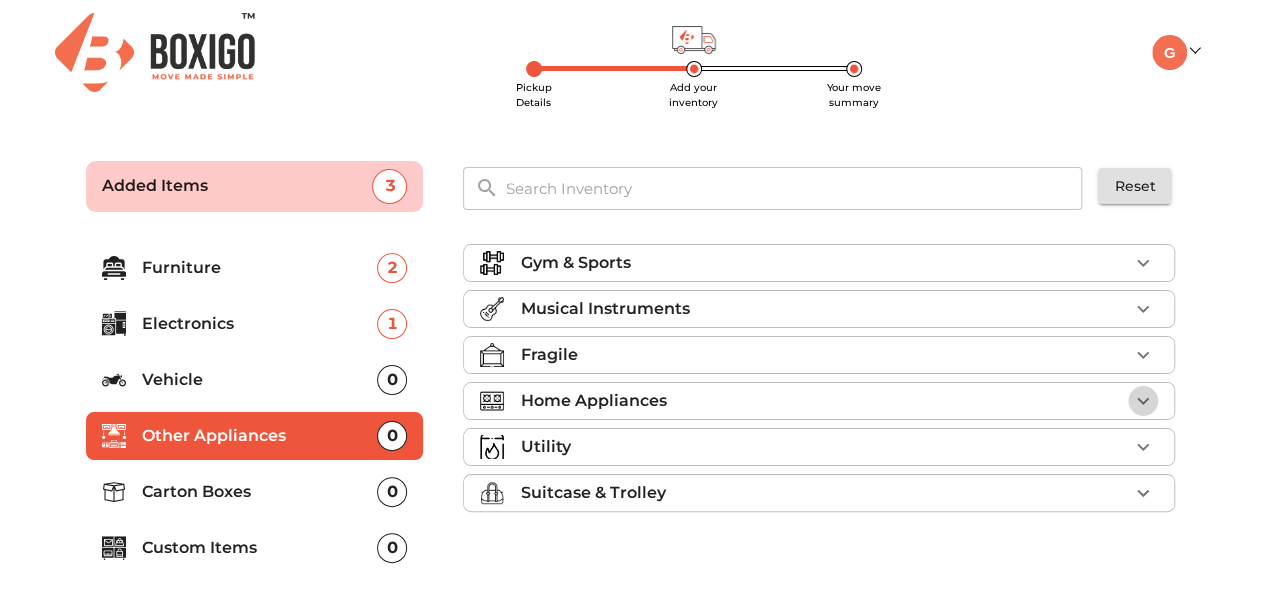 click 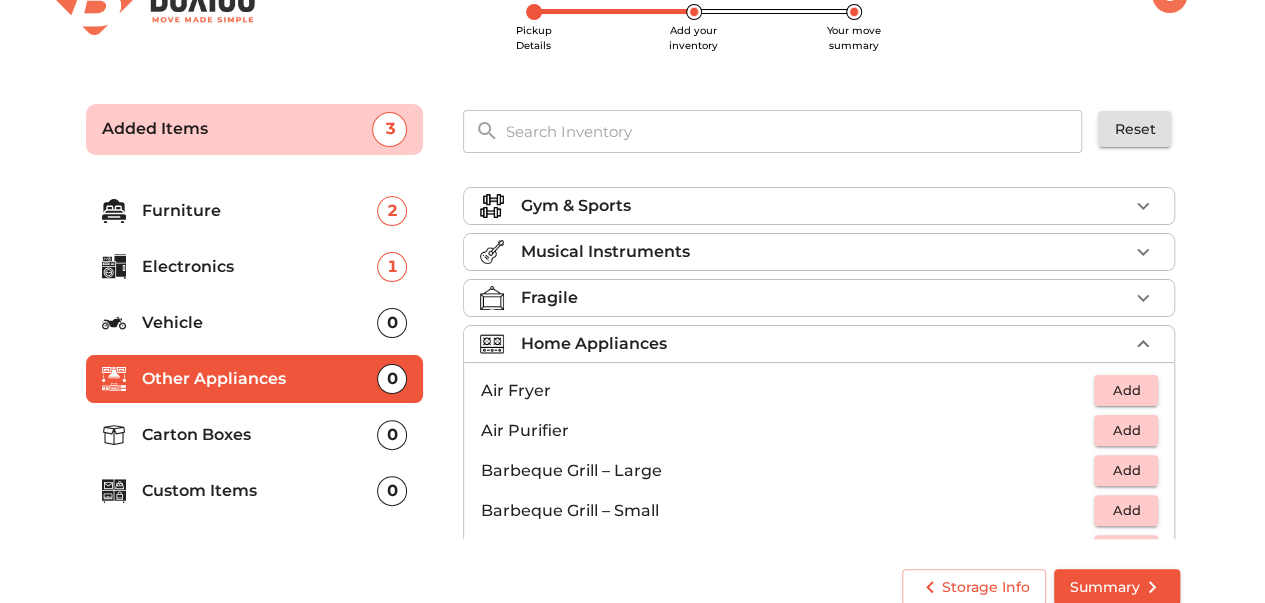 scroll, scrollTop: 78, scrollLeft: 0, axis: vertical 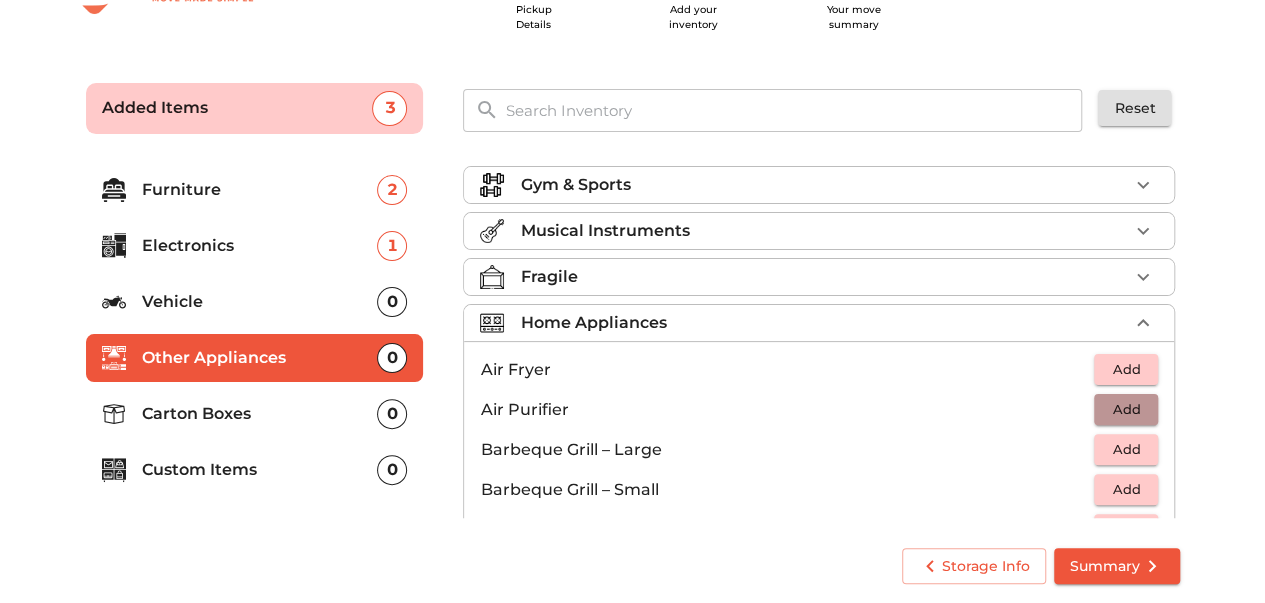 click on "Add" at bounding box center (1126, 409) 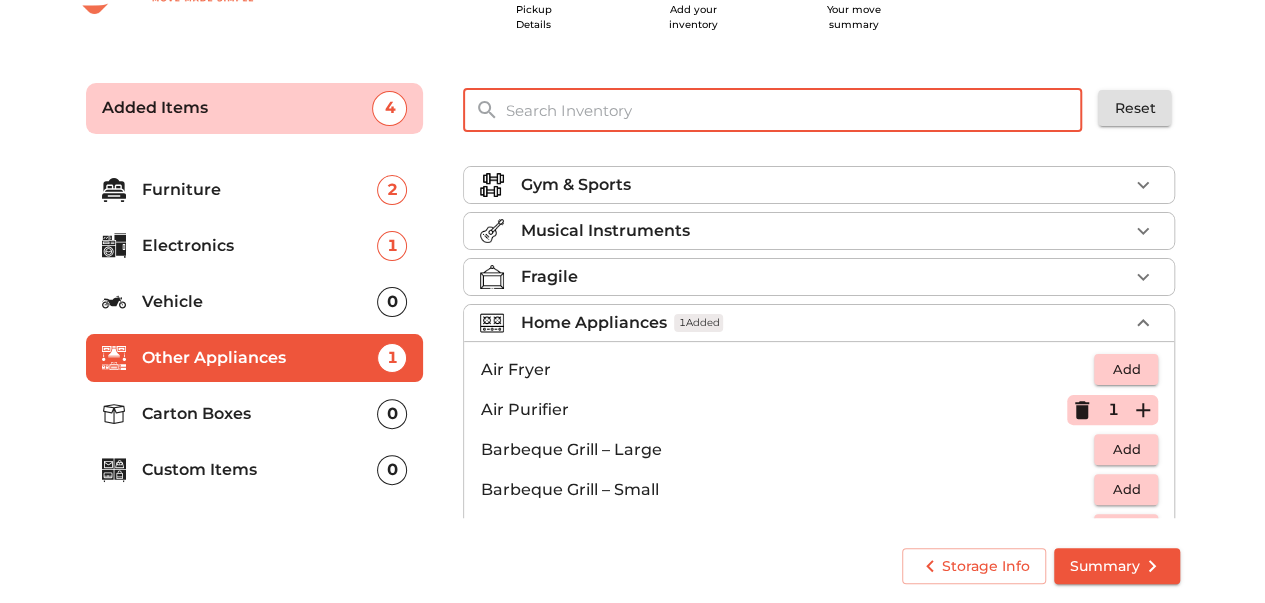 click at bounding box center (794, 110) 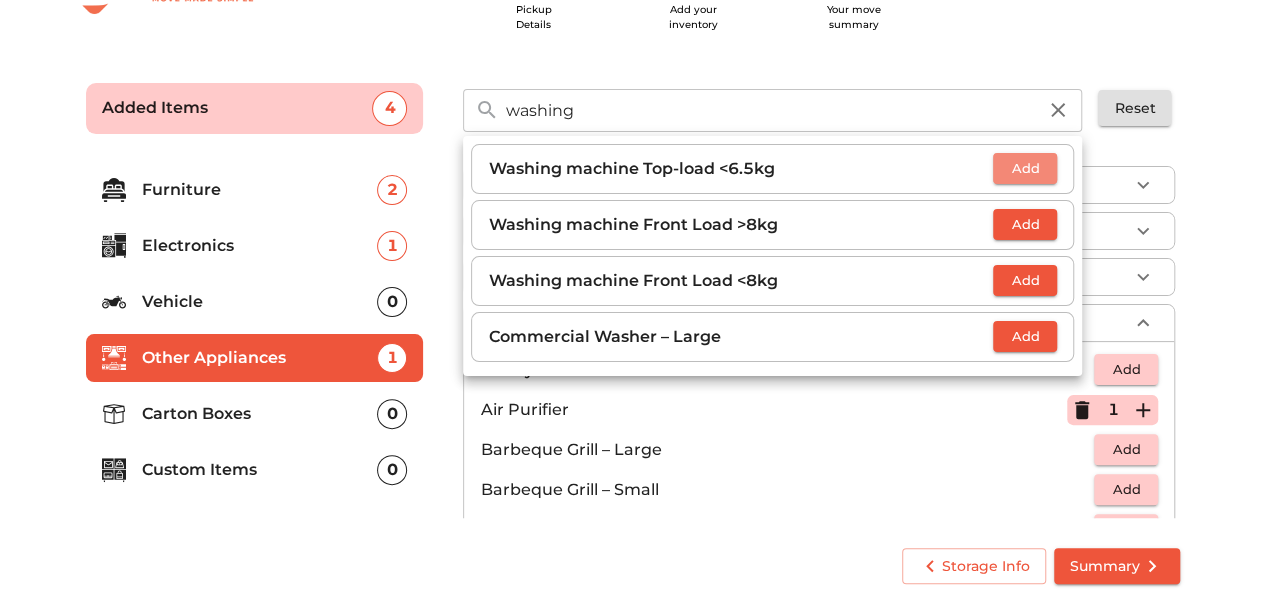 click on "Add" at bounding box center (1025, 168) 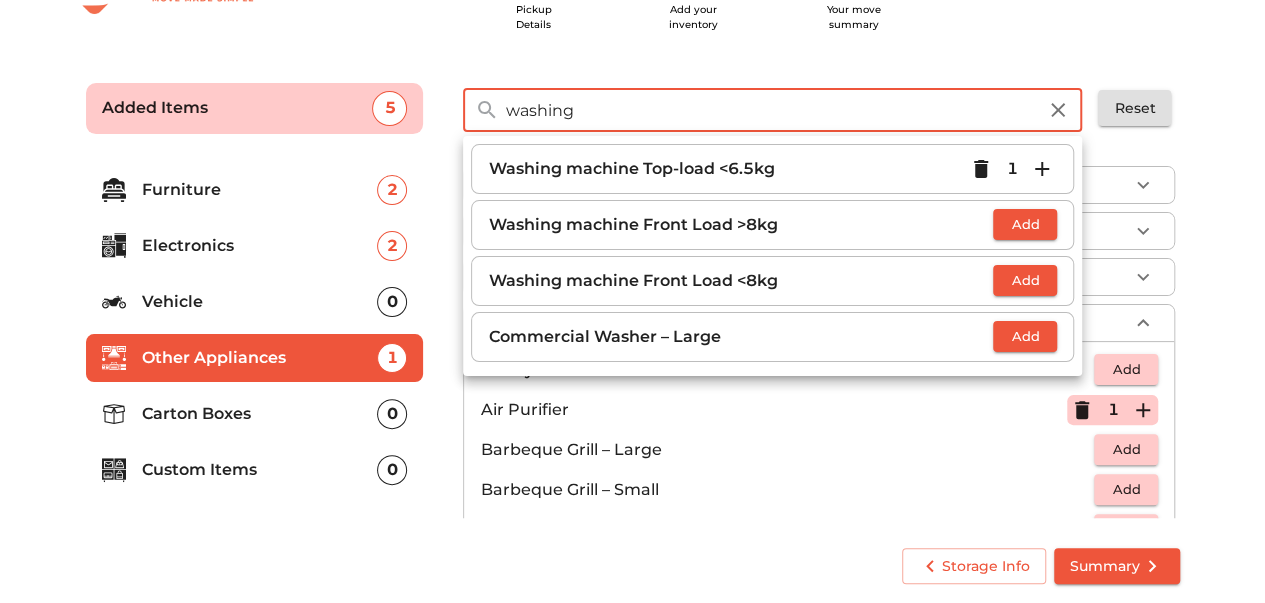 click on "washing" at bounding box center [770, 110] 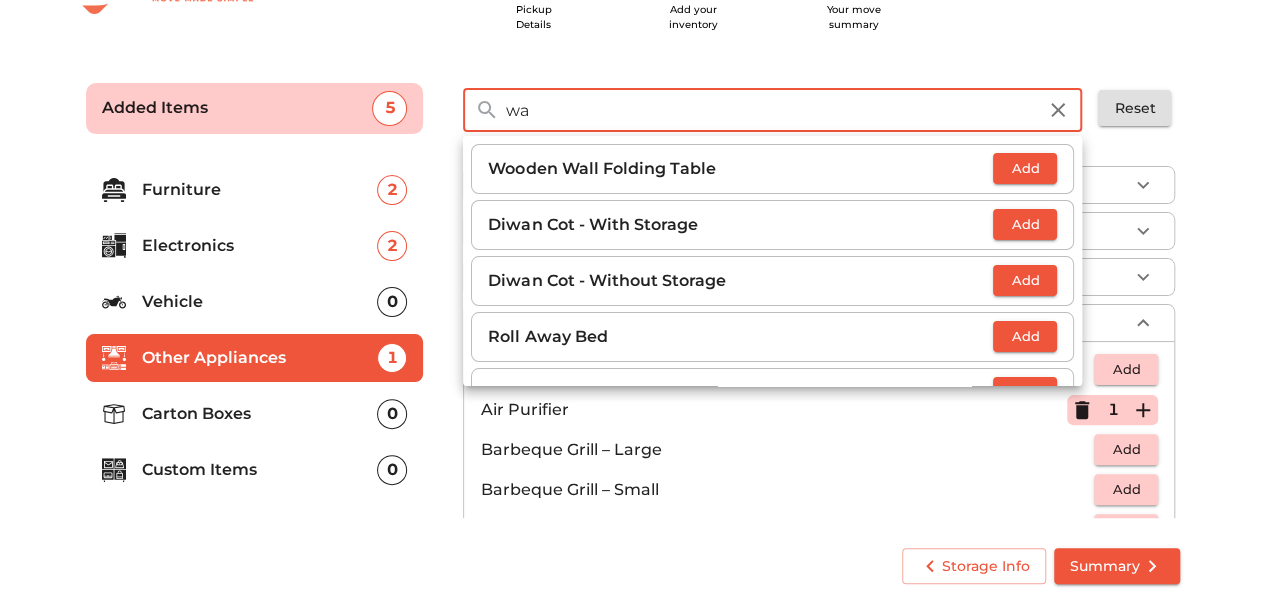 type on "w" 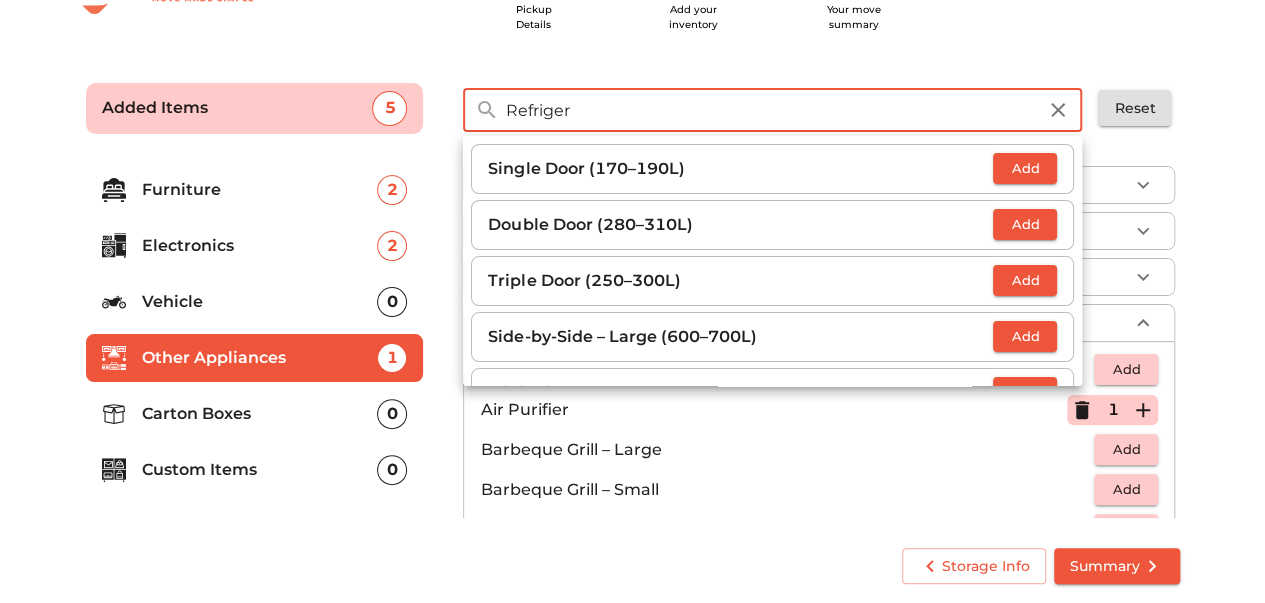 type on "Refriger" 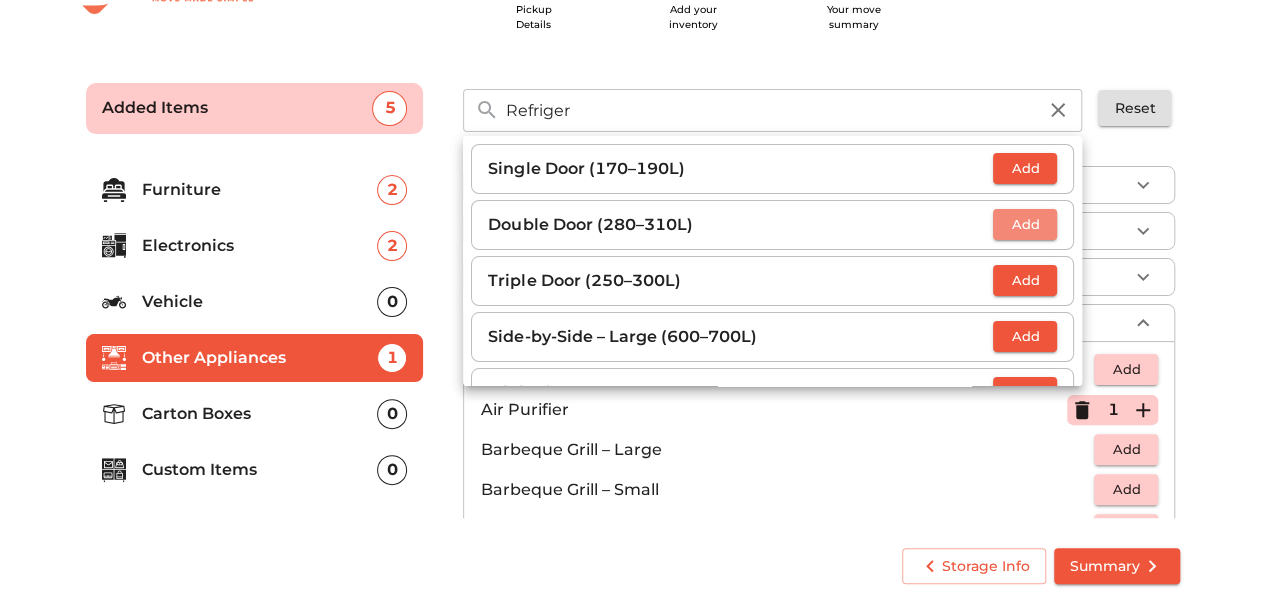 click on "Add" at bounding box center [1025, 224] 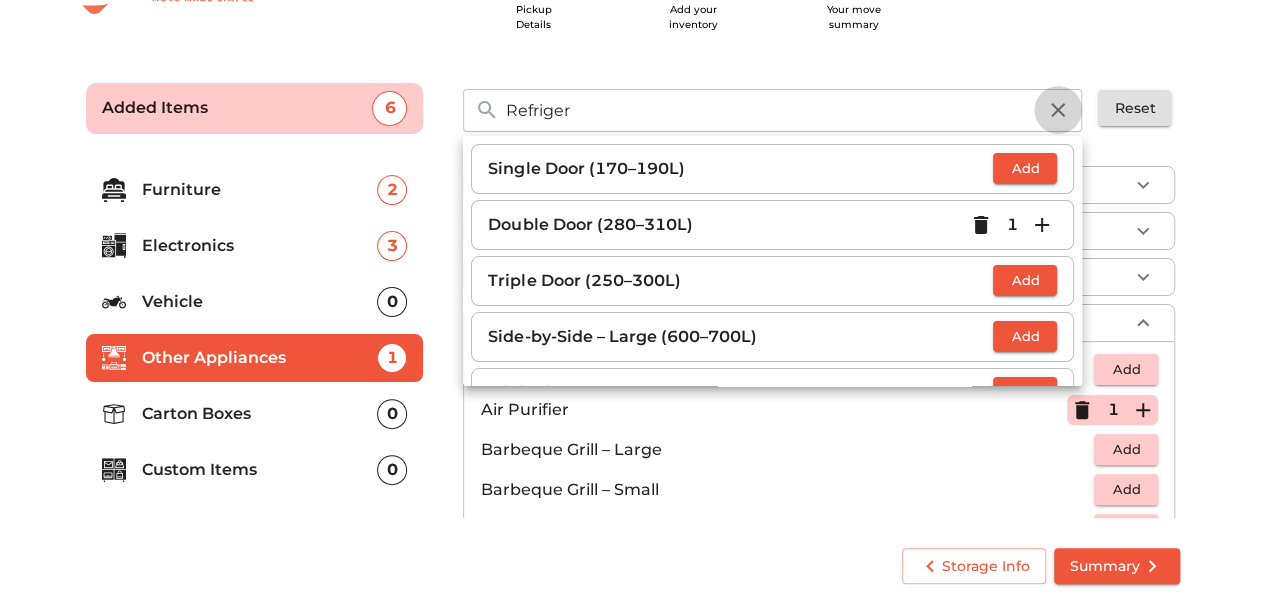 click 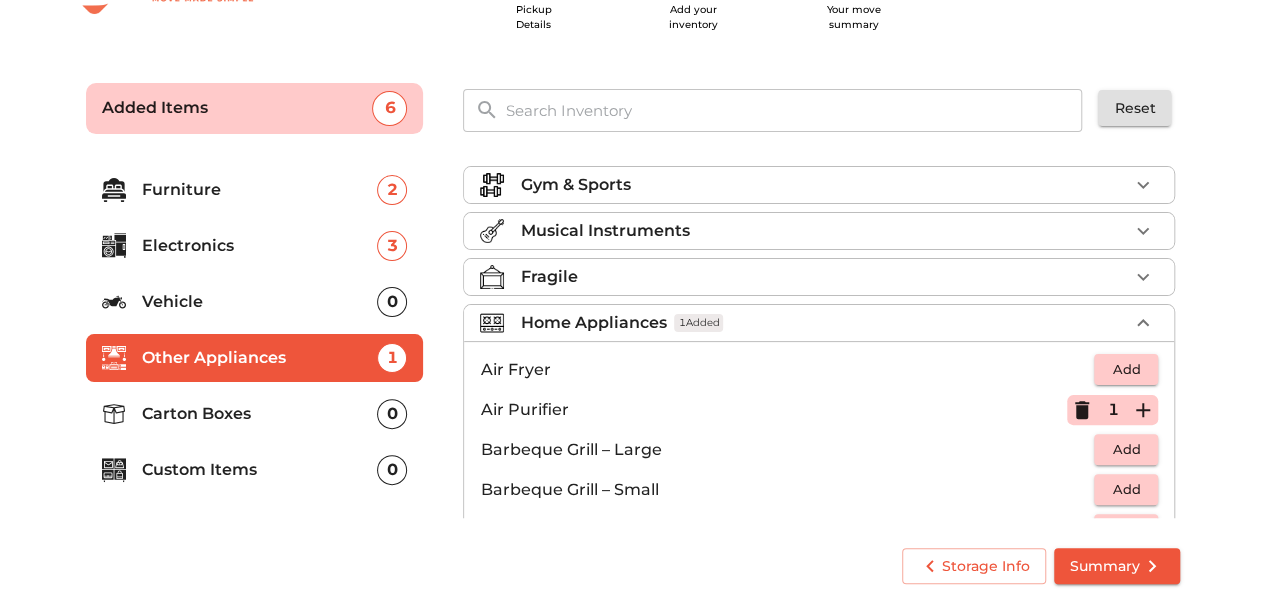 click on "0" at bounding box center [392, 414] 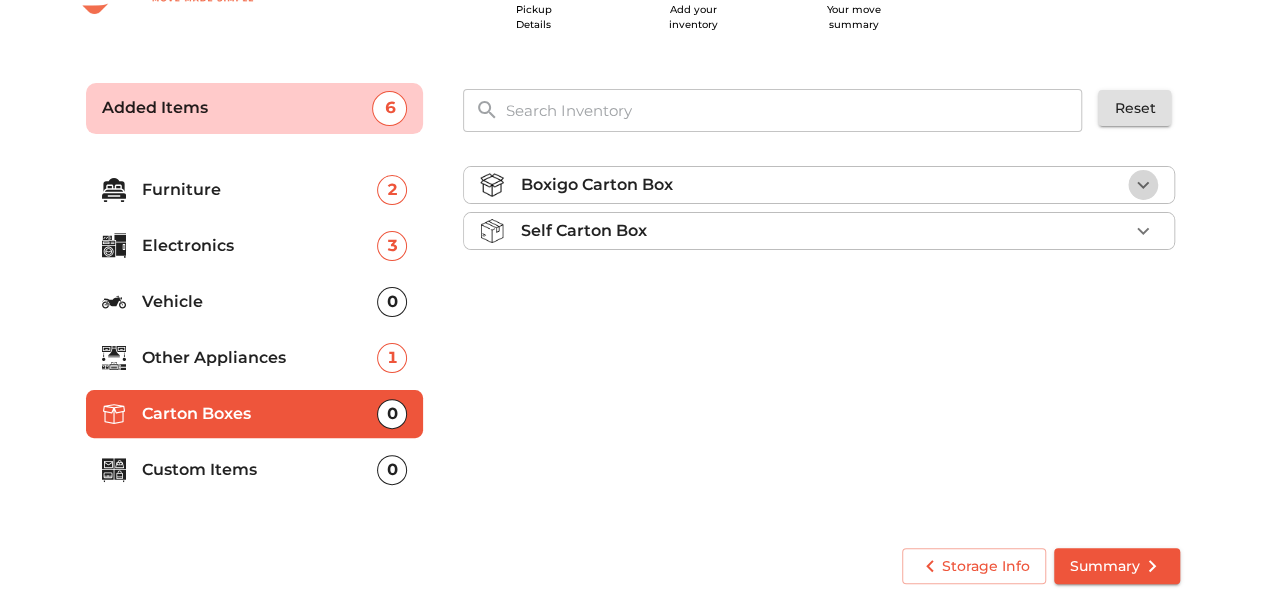 click 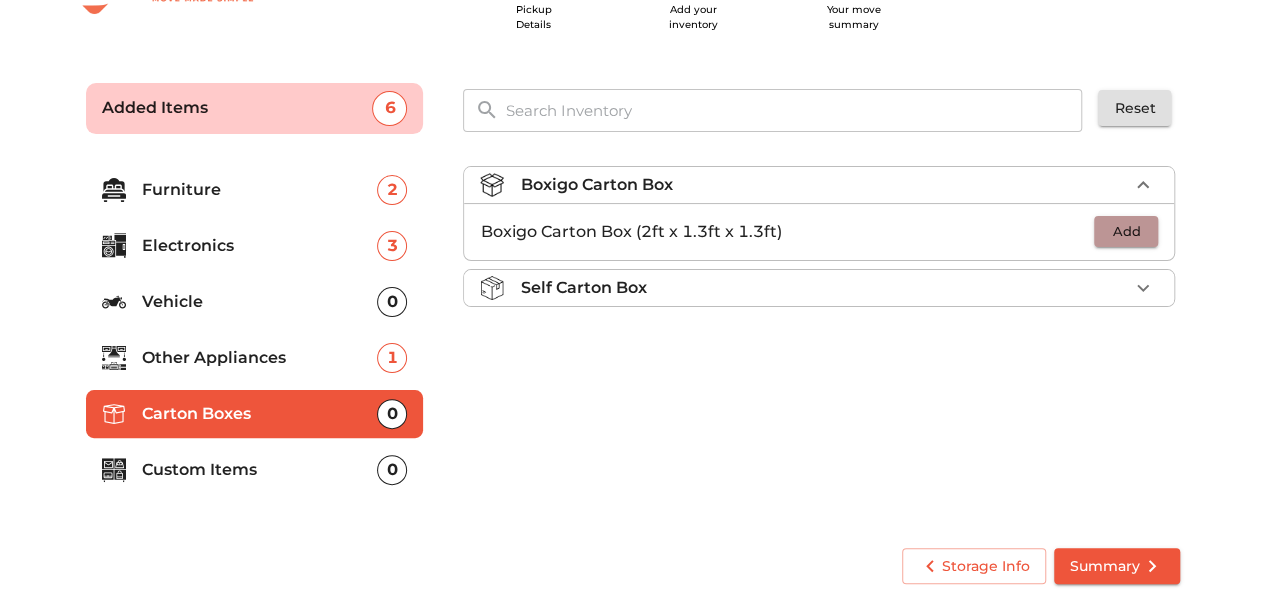 click on "Add" at bounding box center (1126, 231) 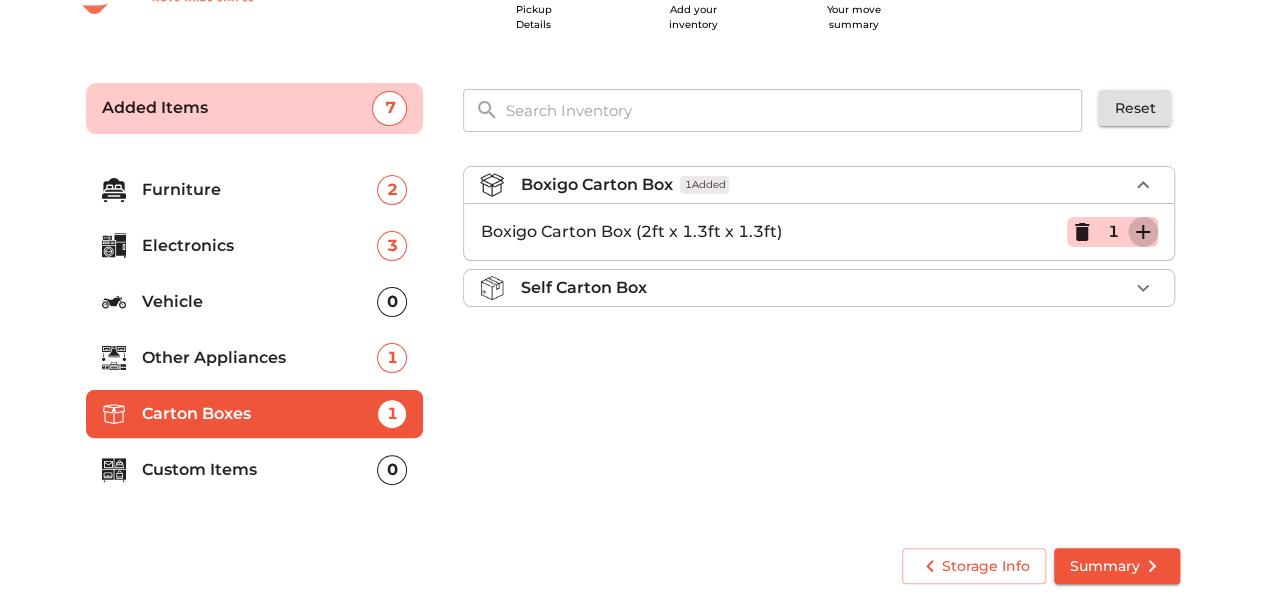click 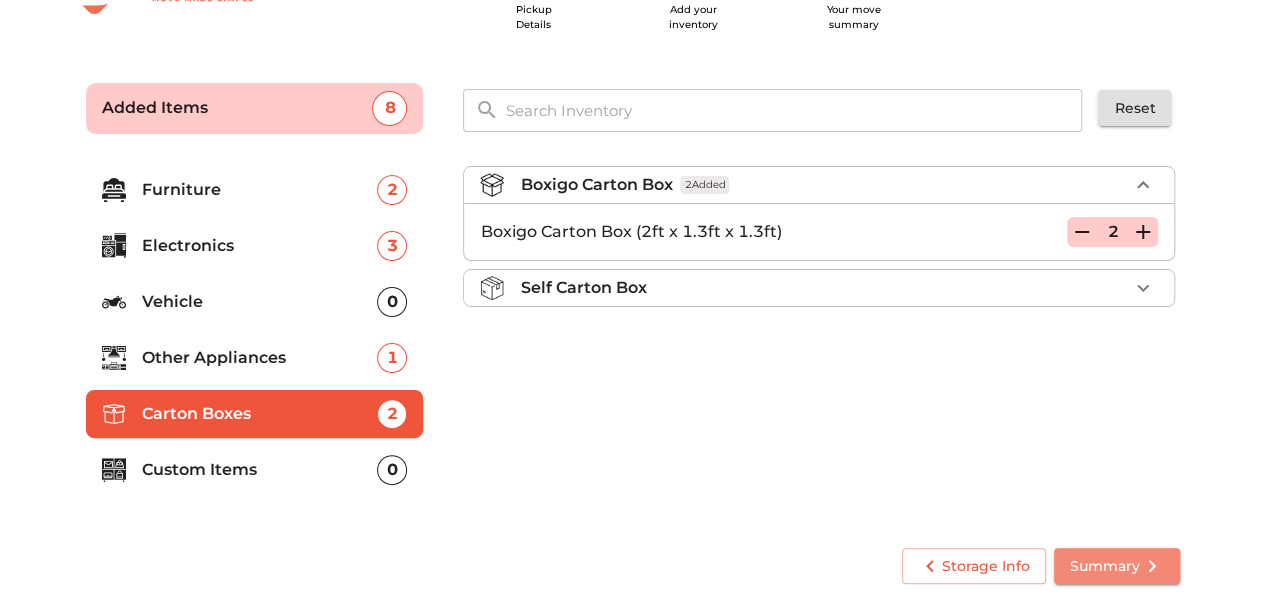 click on "Summary" at bounding box center [1117, 566] 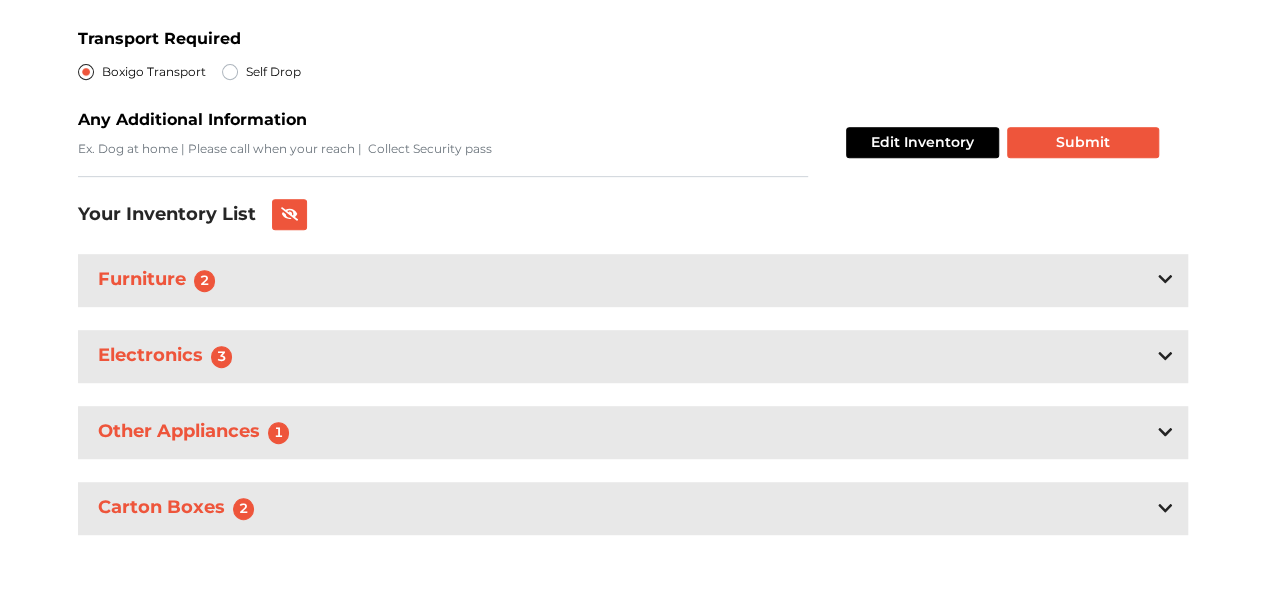 scroll, scrollTop: 400, scrollLeft: 0, axis: vertical 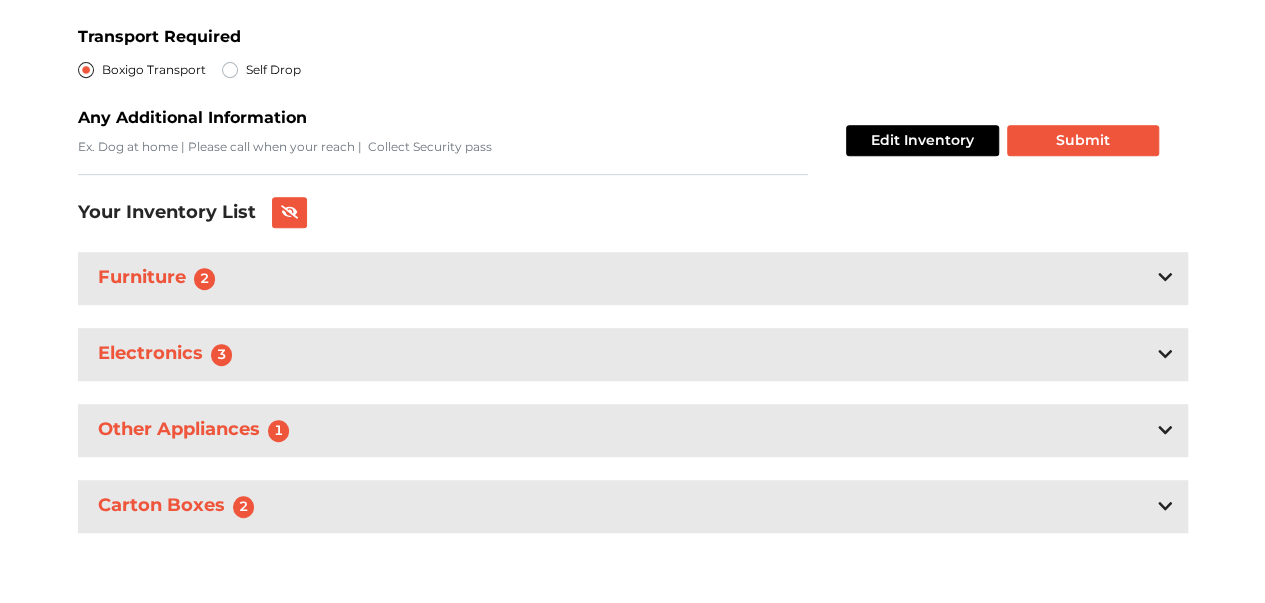 click on "Furniture 2" at bounding box center (633, 278) 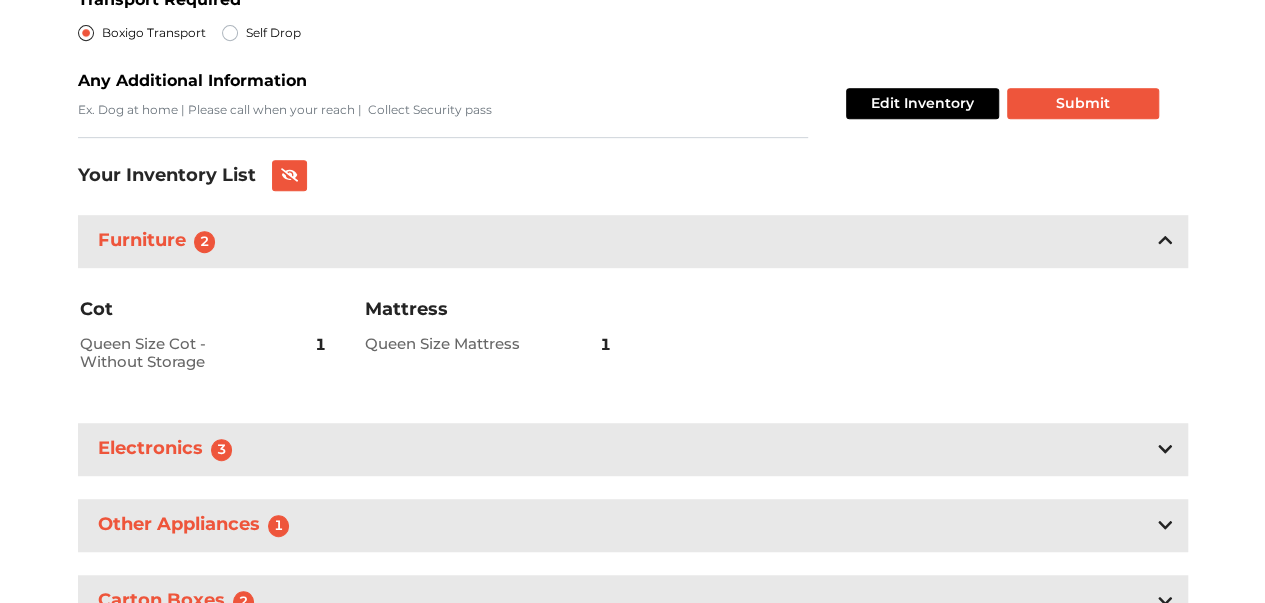 scroll, scrollTop: 532, scrollLeft: 0, axis: vertical 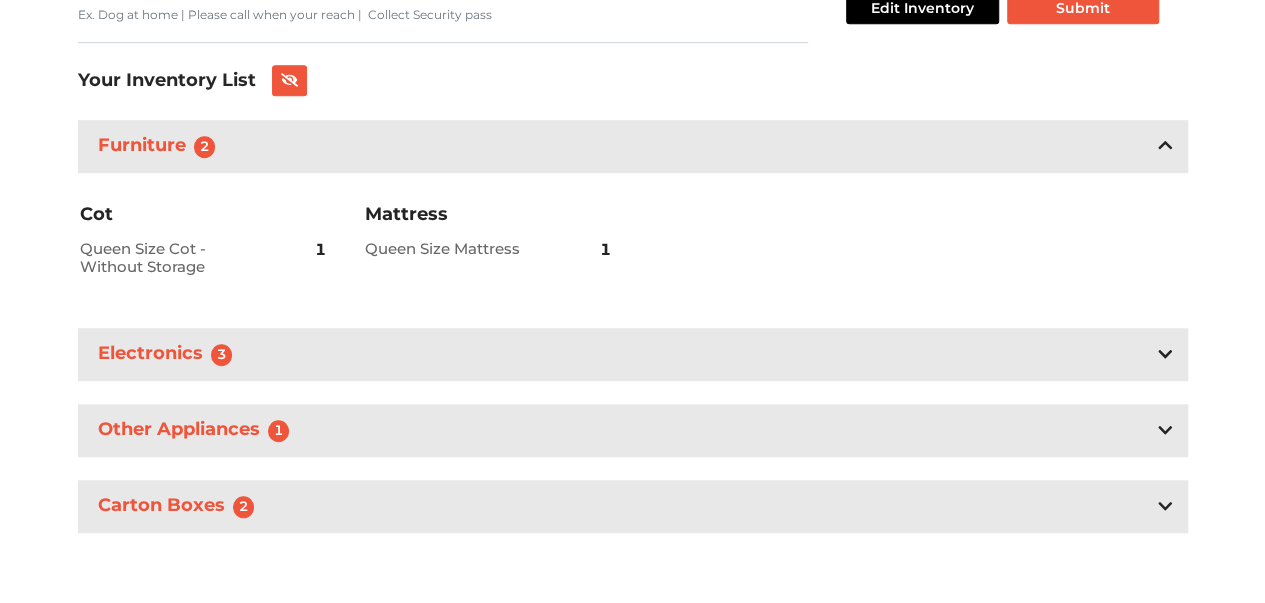 click 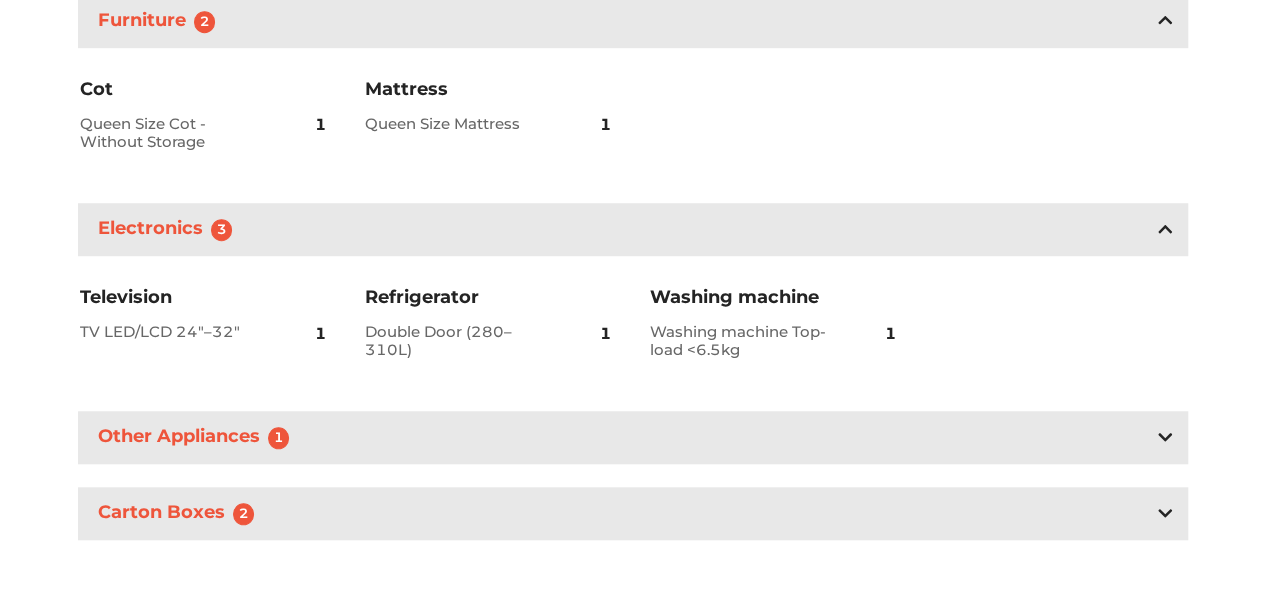 scroll, scrollTop: 664, scrollLeft: 0, axis: vertical 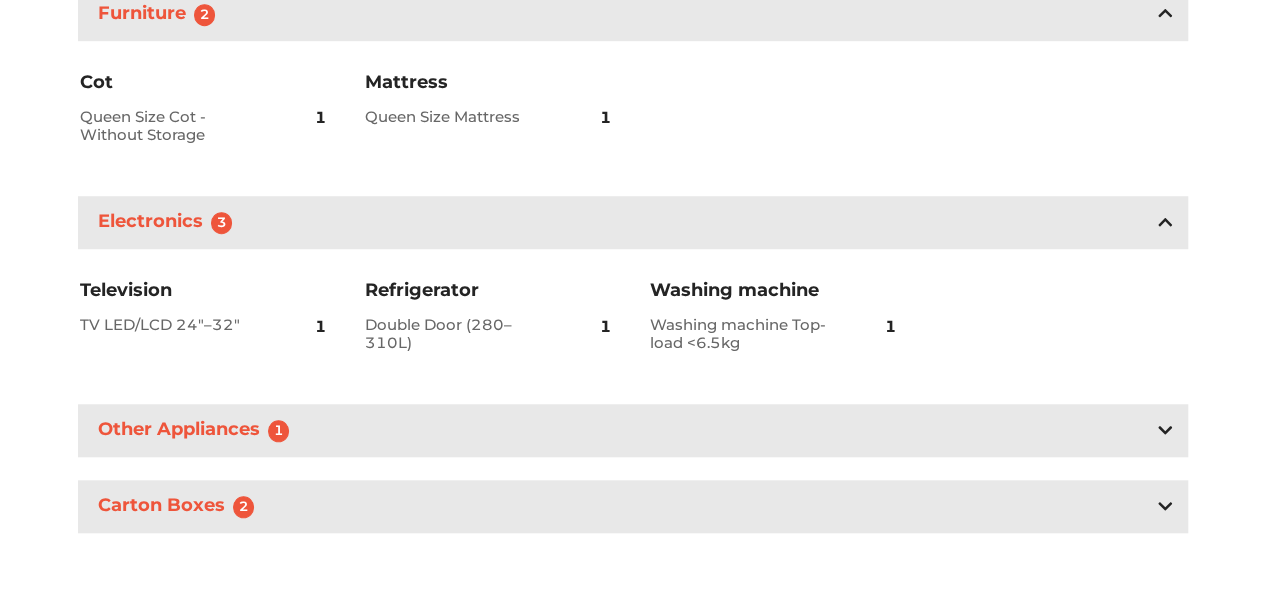 click on "Other Appliances 1" at bounding box center [633, 430] 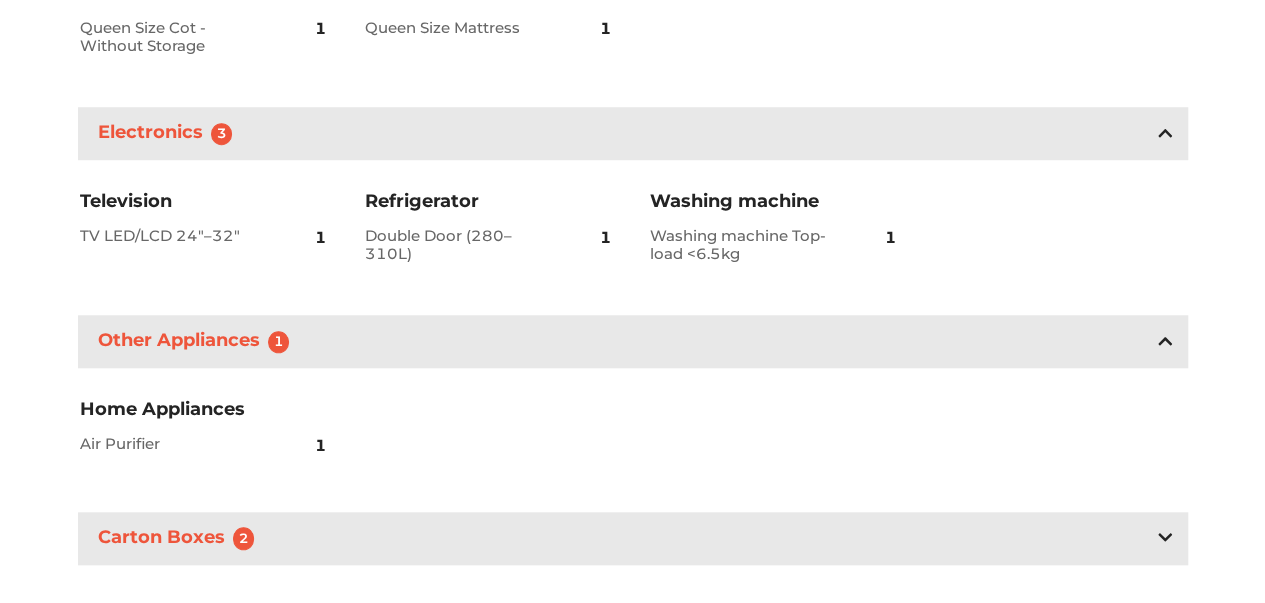 scroll, scrollTop: 785, scrollLeft: 0, axis: vertical 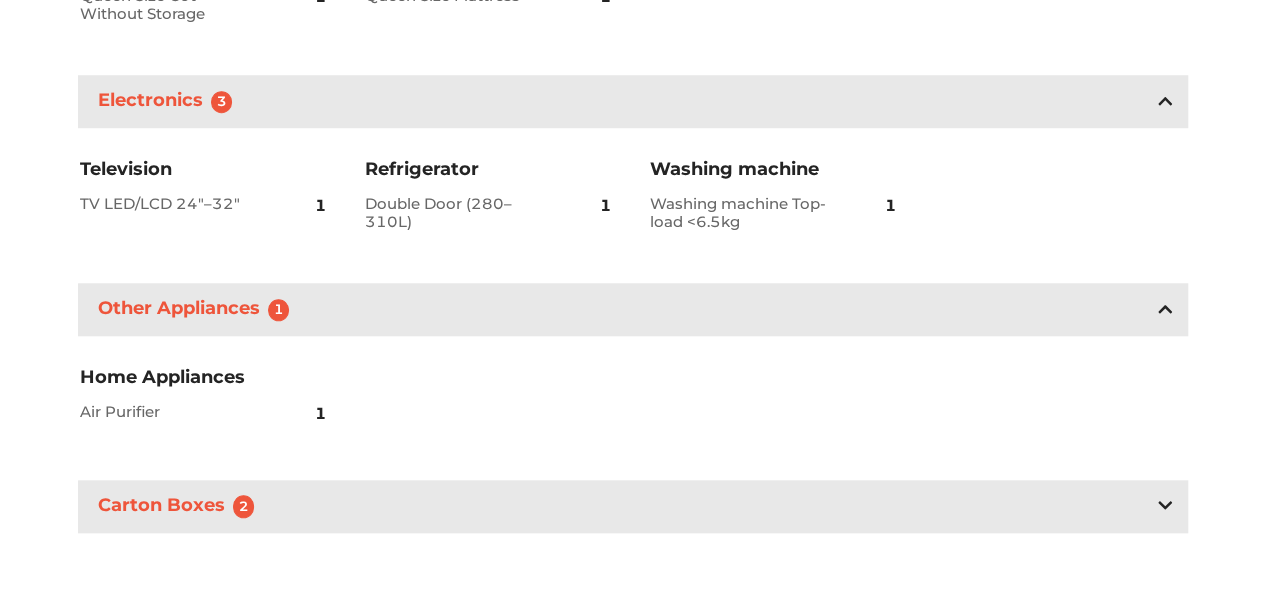 click 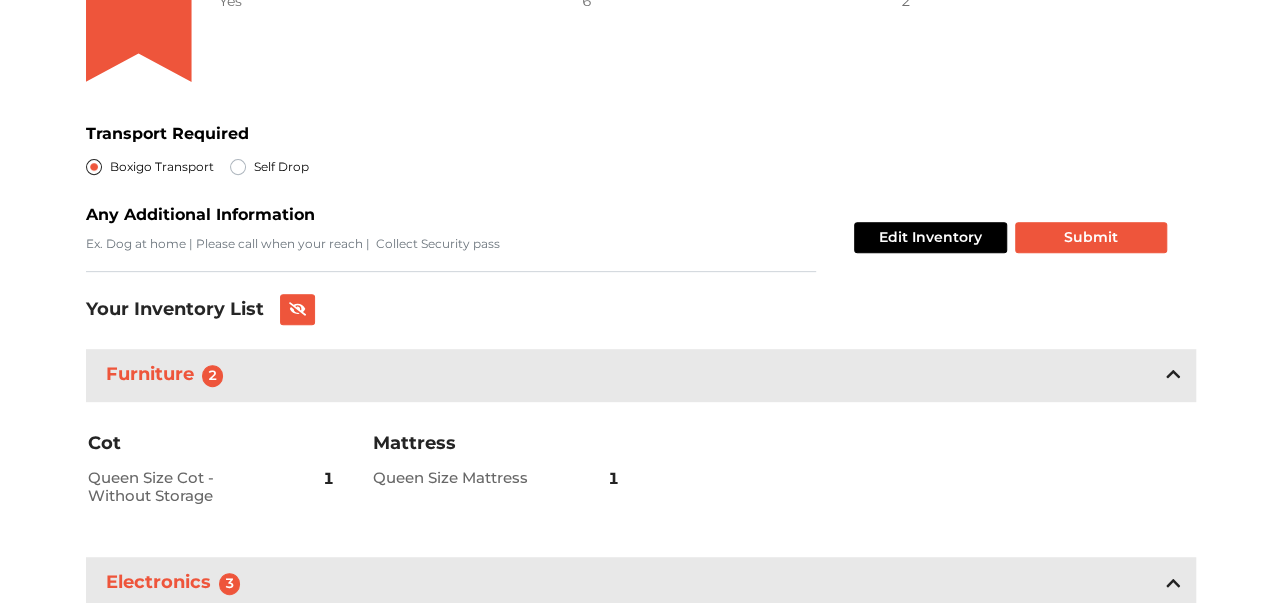 scroll, scrollTop: 231, scrollLeft: 0, axis: vertical 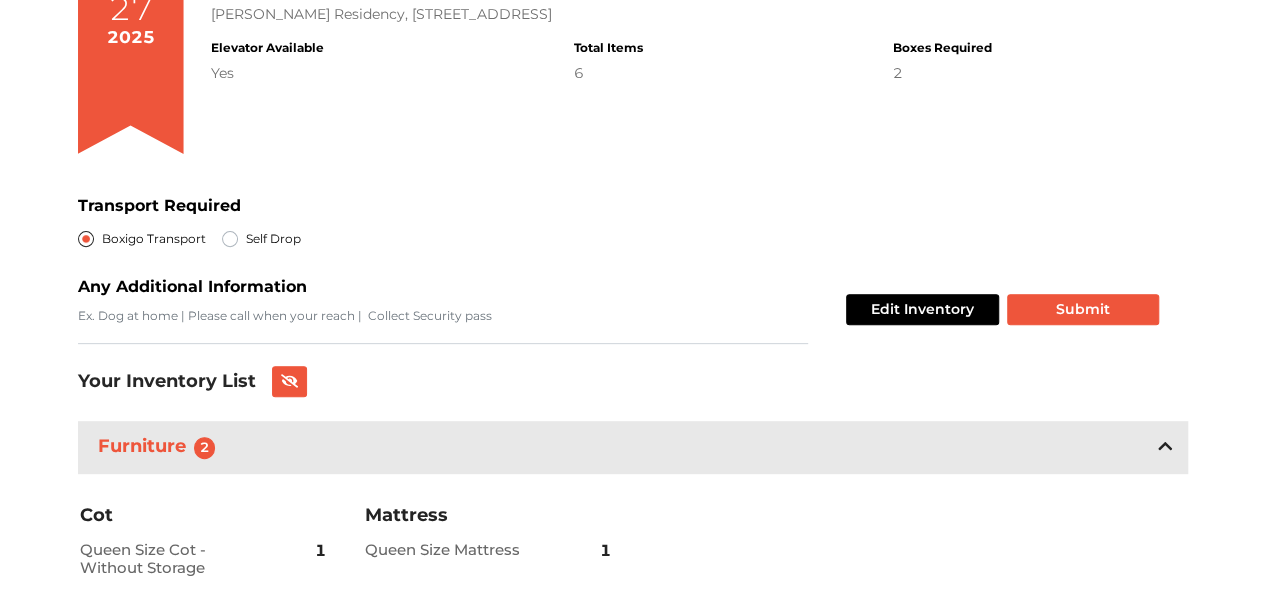 click on "Transport Required Boxigo Transport Self Drop" at bounding box center [633, 222] 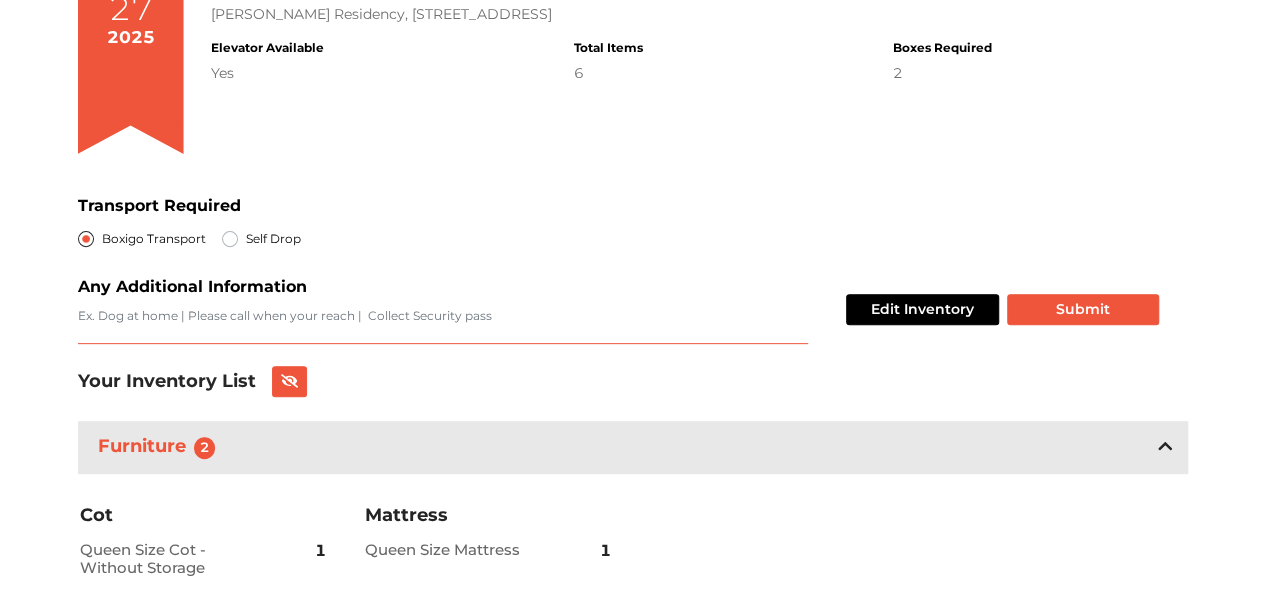 click on "Transport Required" at bounding box center [443, 325] 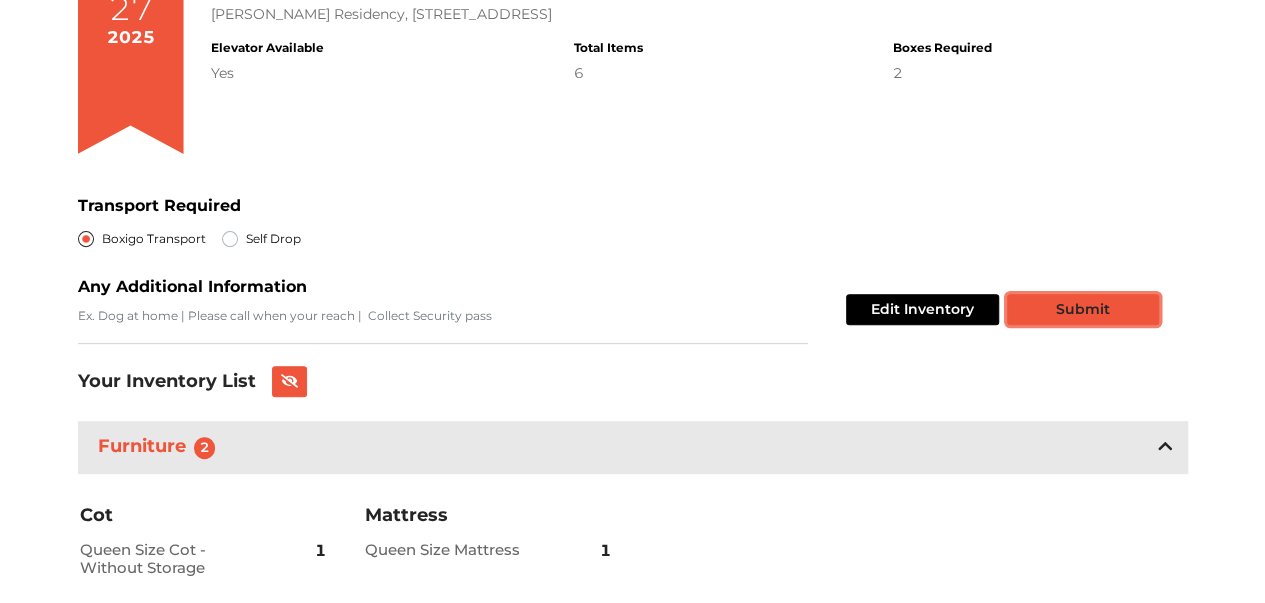 click on "Submit" at bounding box center (1083, 309) 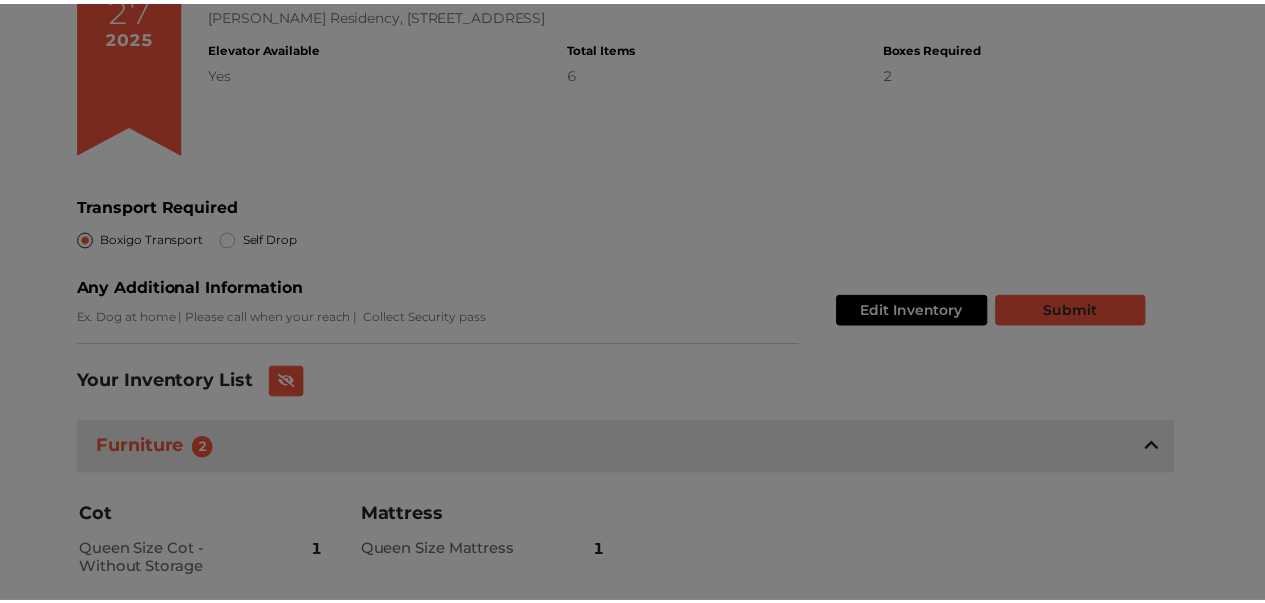 scroll, scrollTop: 0, scrollLeft: 0, axis: both 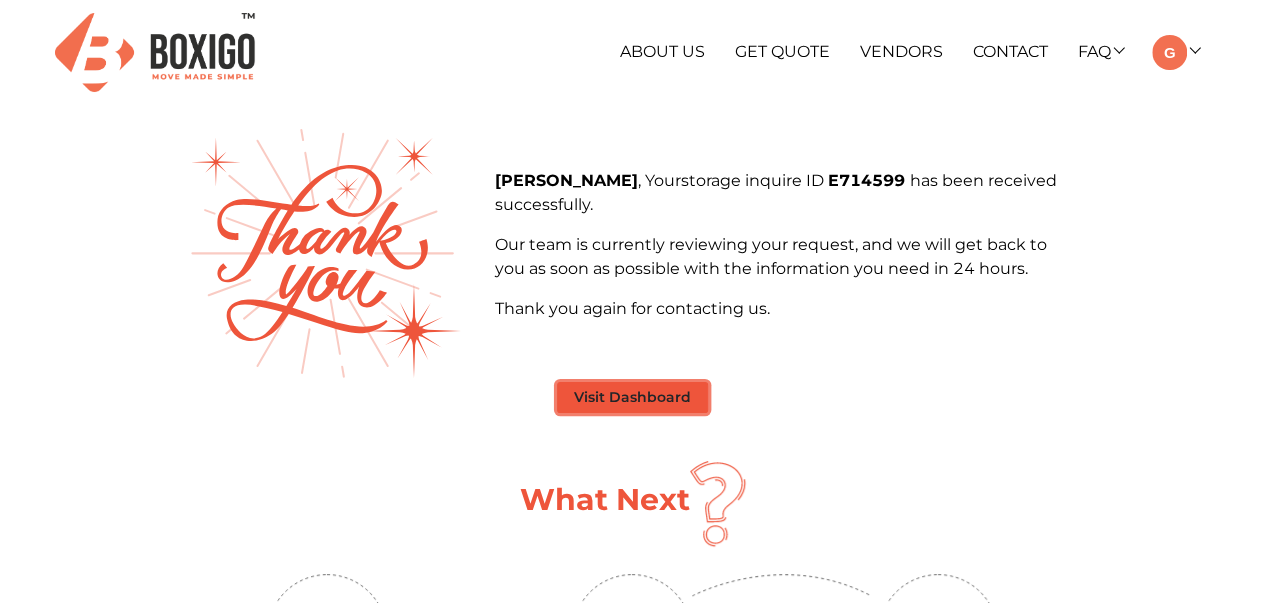 click on "Visit Dashboard" at bounding box center (632, 397) 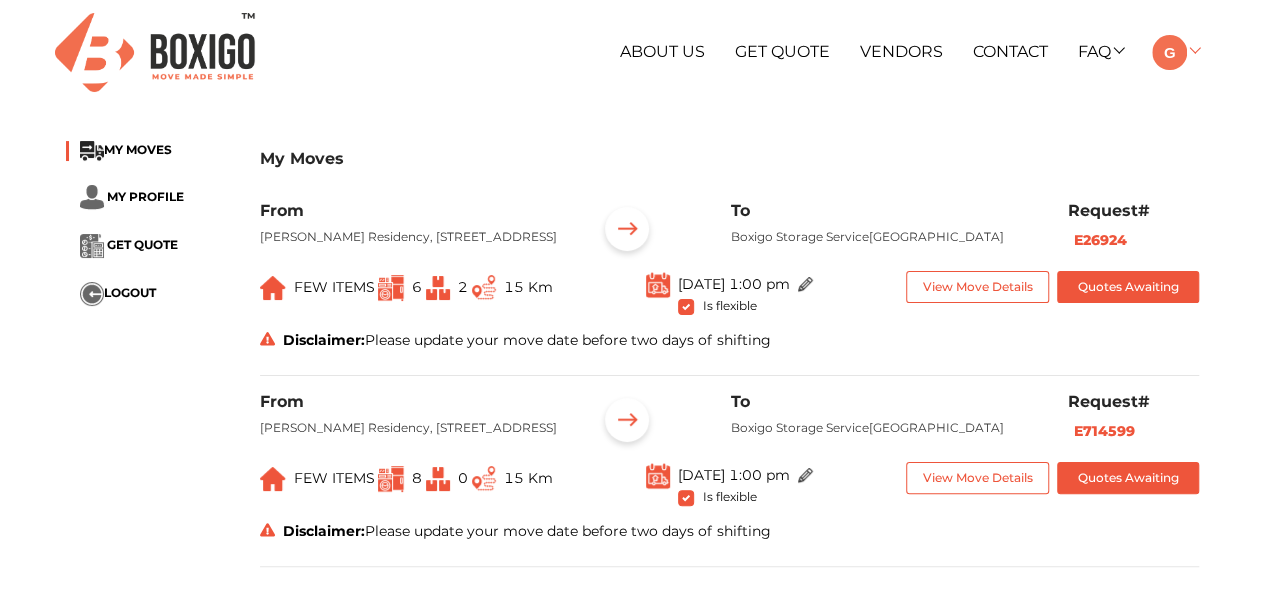 click at bounding box center [1169, 52] 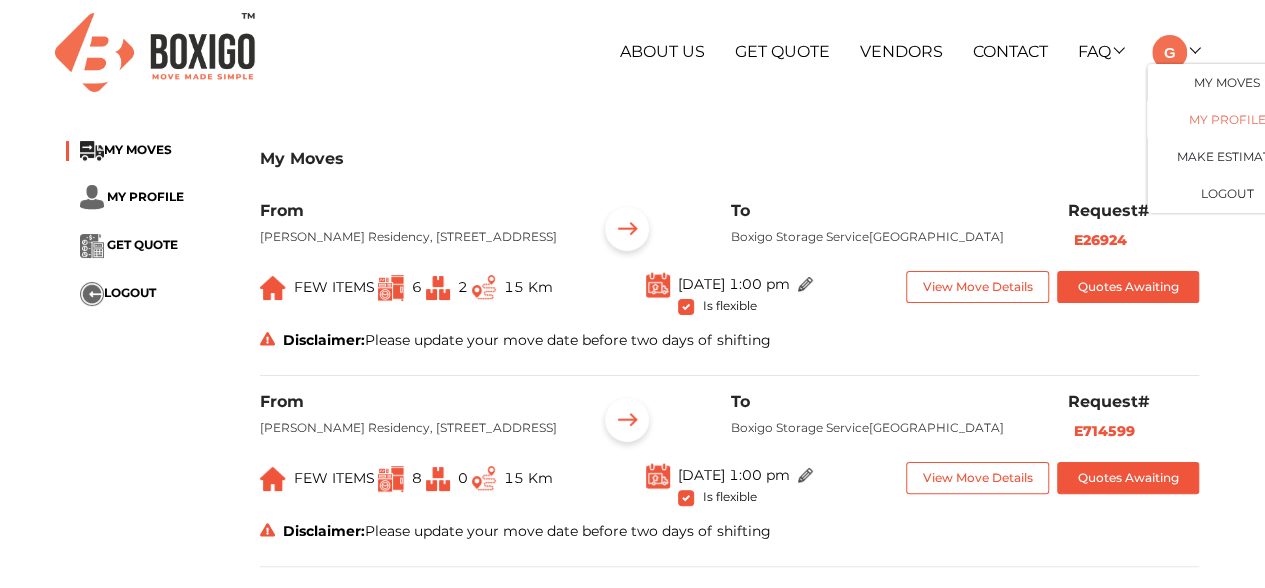 click on "My Profile" at bounding box center [1227, 119] 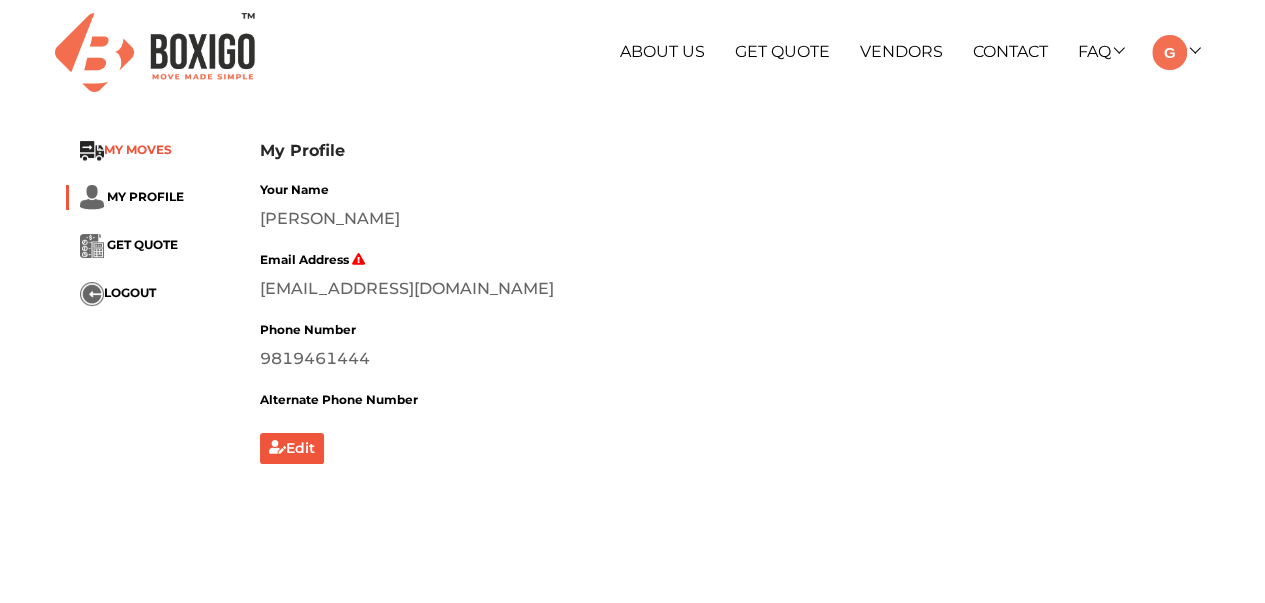 click on "MY MOVES" at bounding box center (138, 150) 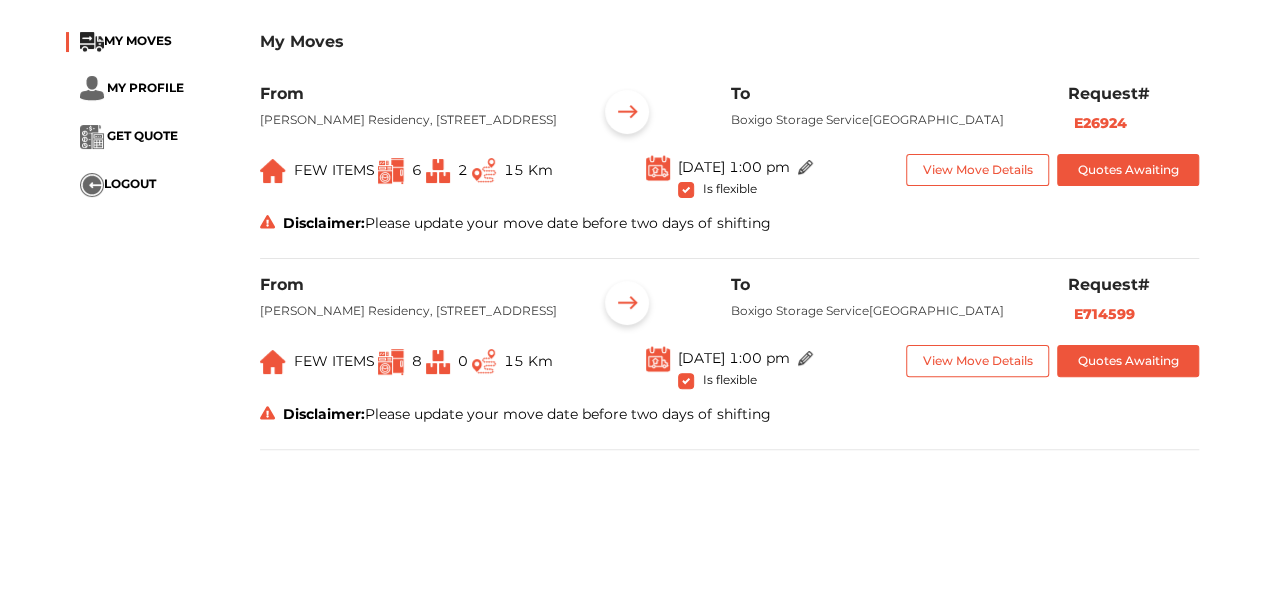scroll, scrollTop: 112, scrollLeft: 0, axis: vertical 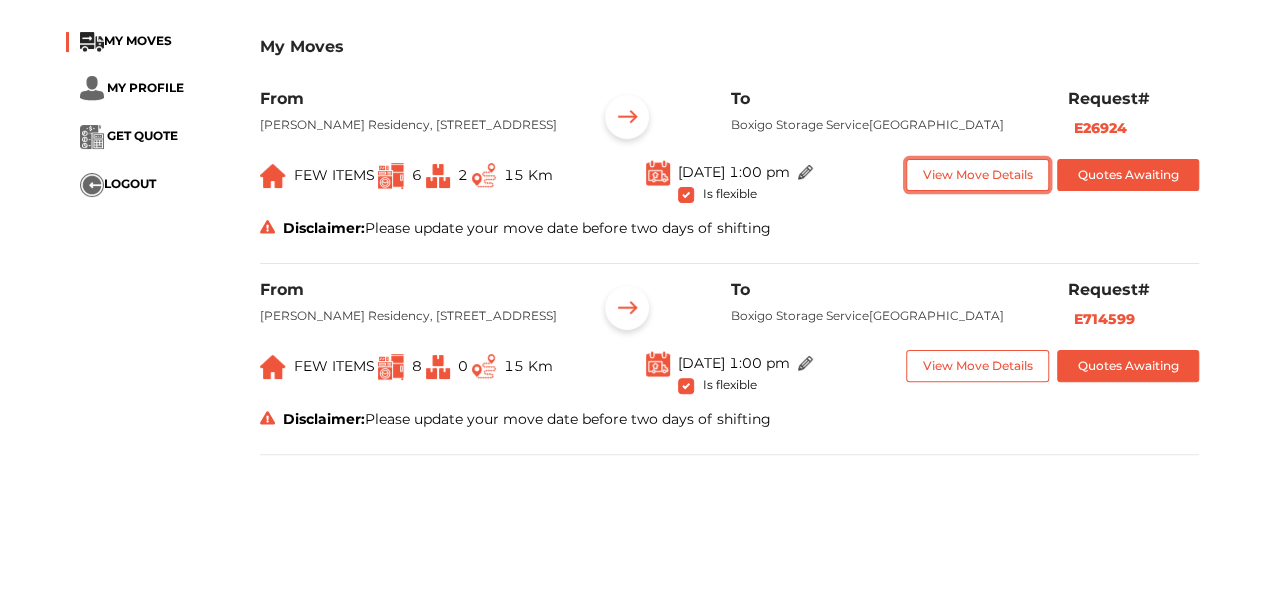 click on "View Move Details" at bounding box center [977, 175] 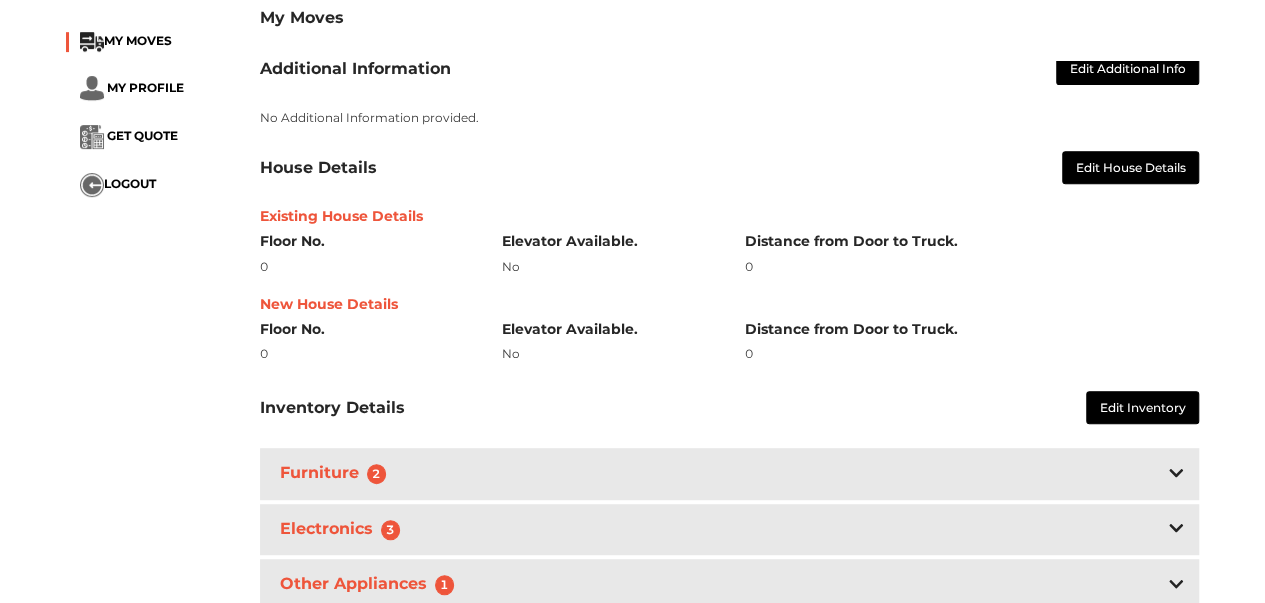 scroll, scrollTop: 336, scrollLeft: 0, axis: vertical 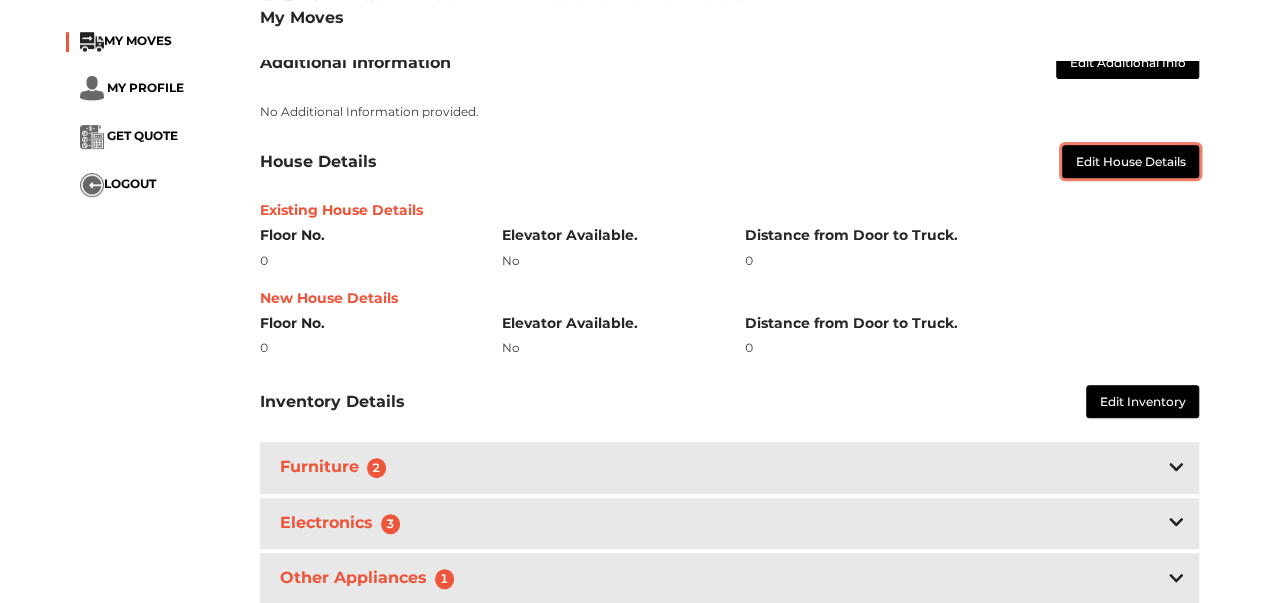 click on "Edit House Details" at bounding box center [1131, 161] 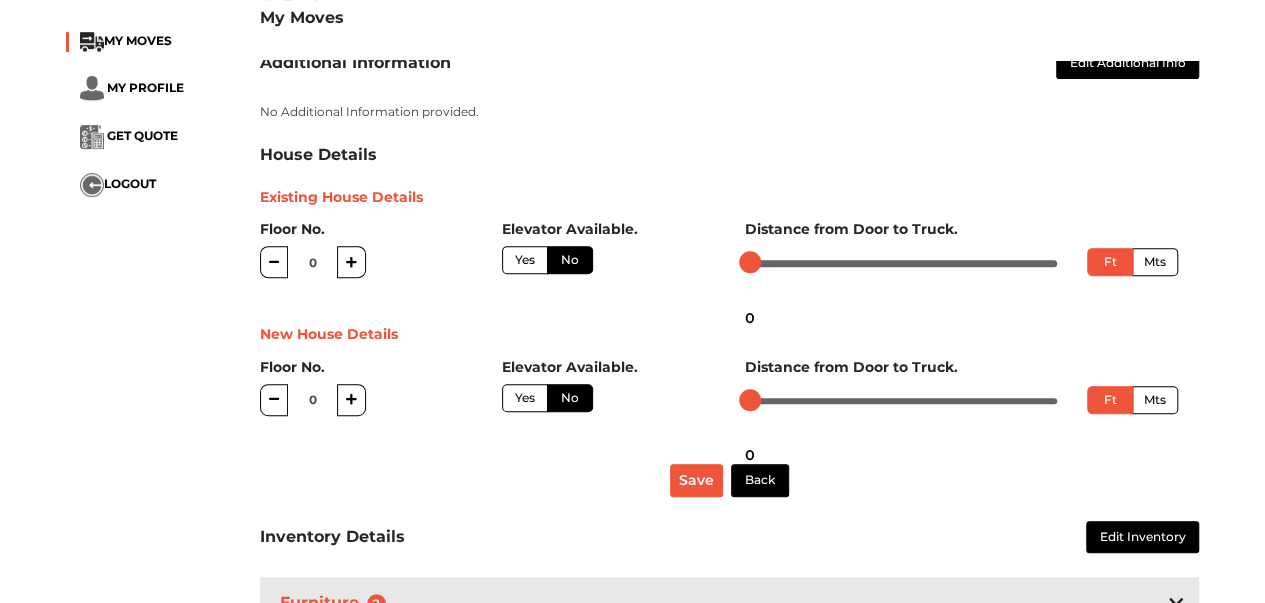 click 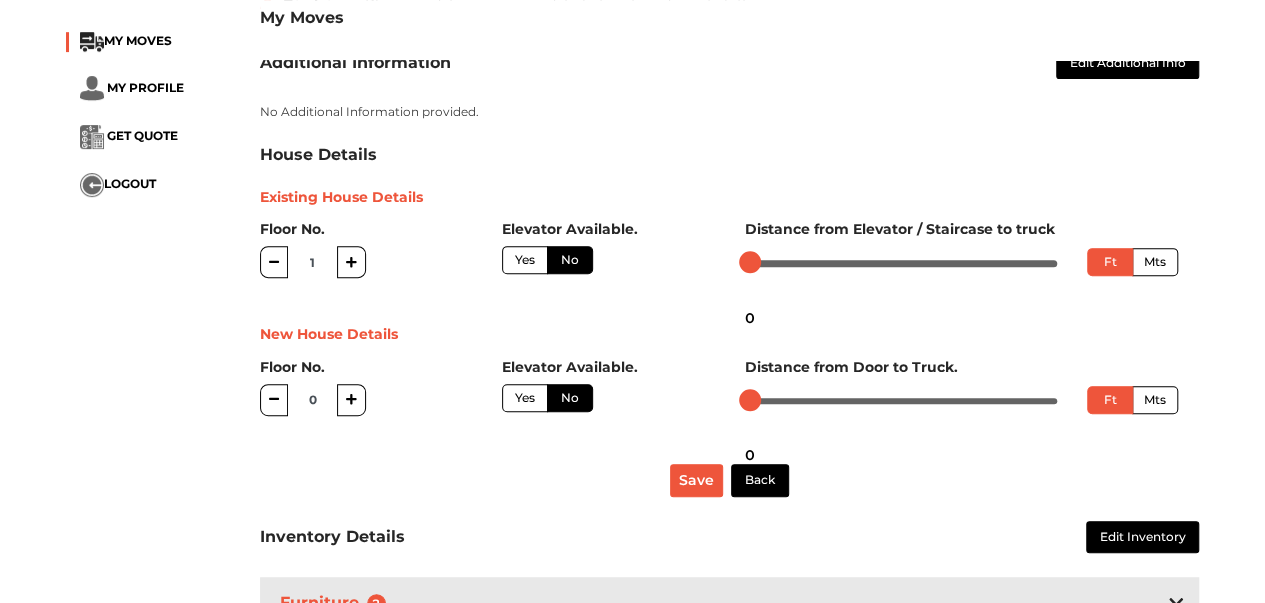 click 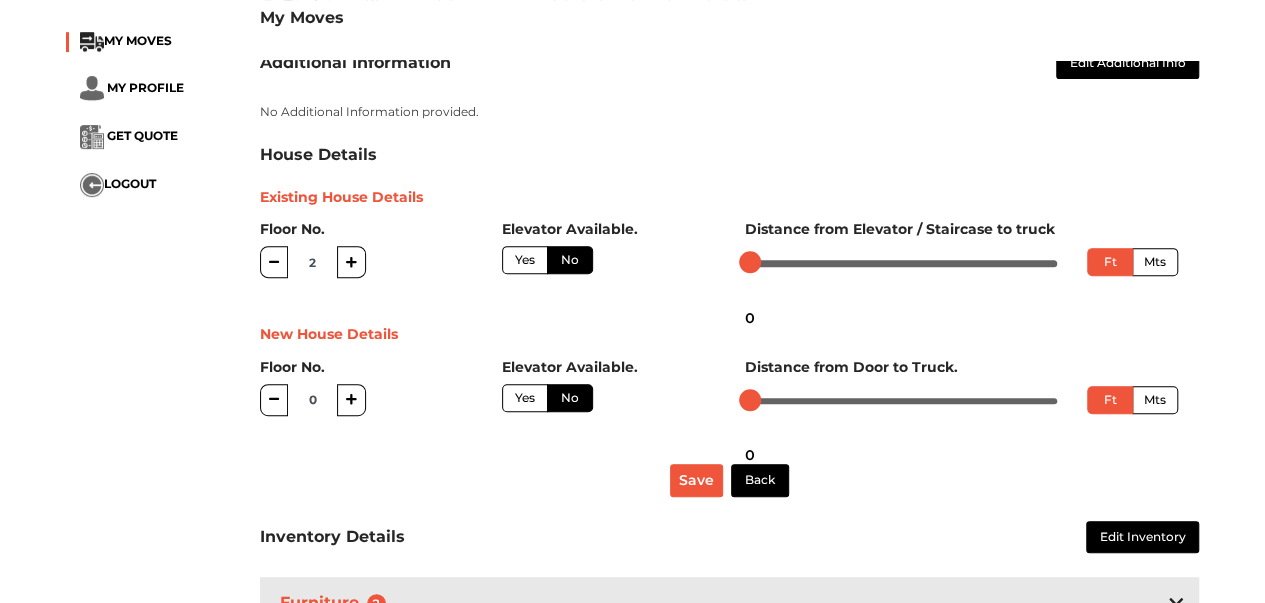 radio on "true" 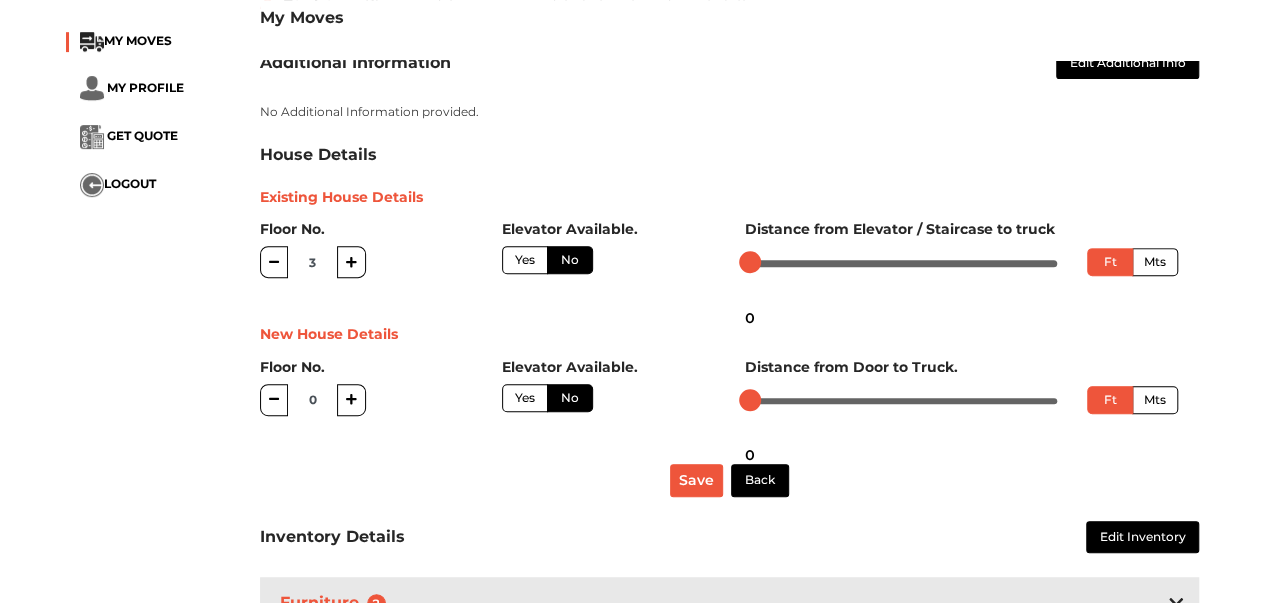 click on "Yes" at bounding box center (525, 260) 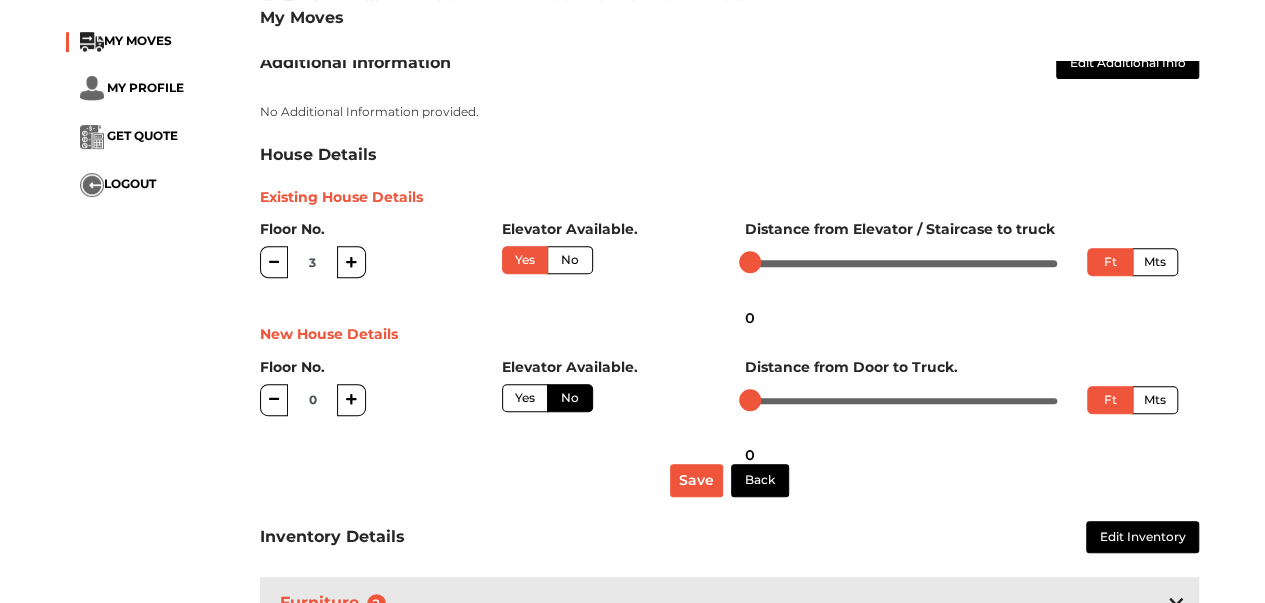 click 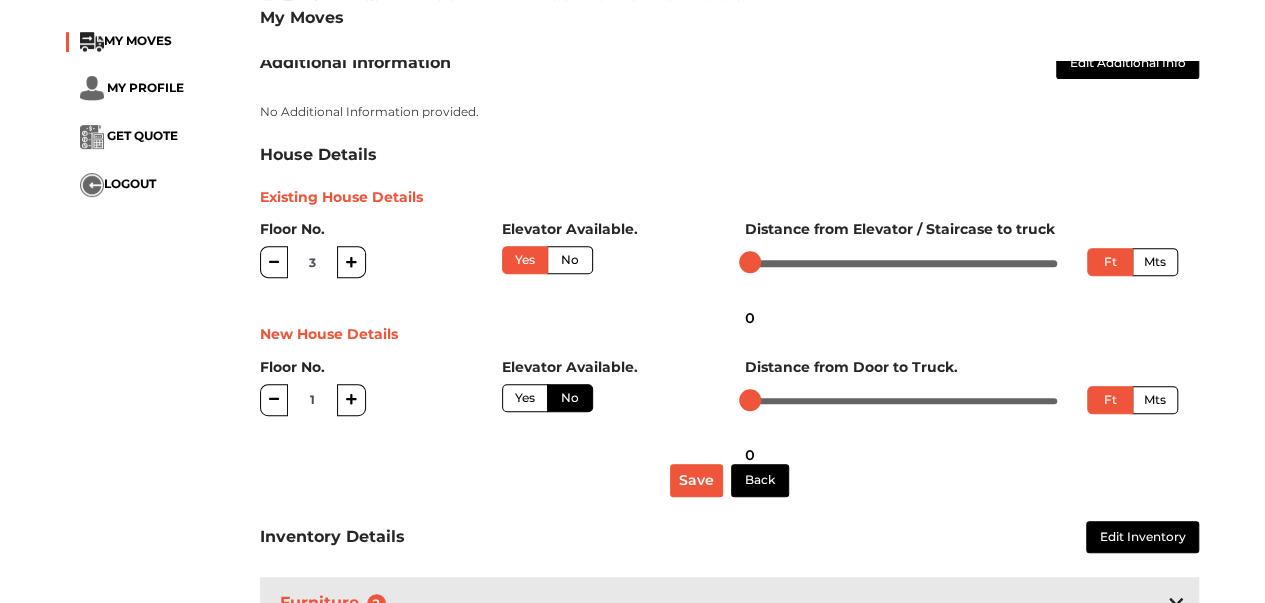 click 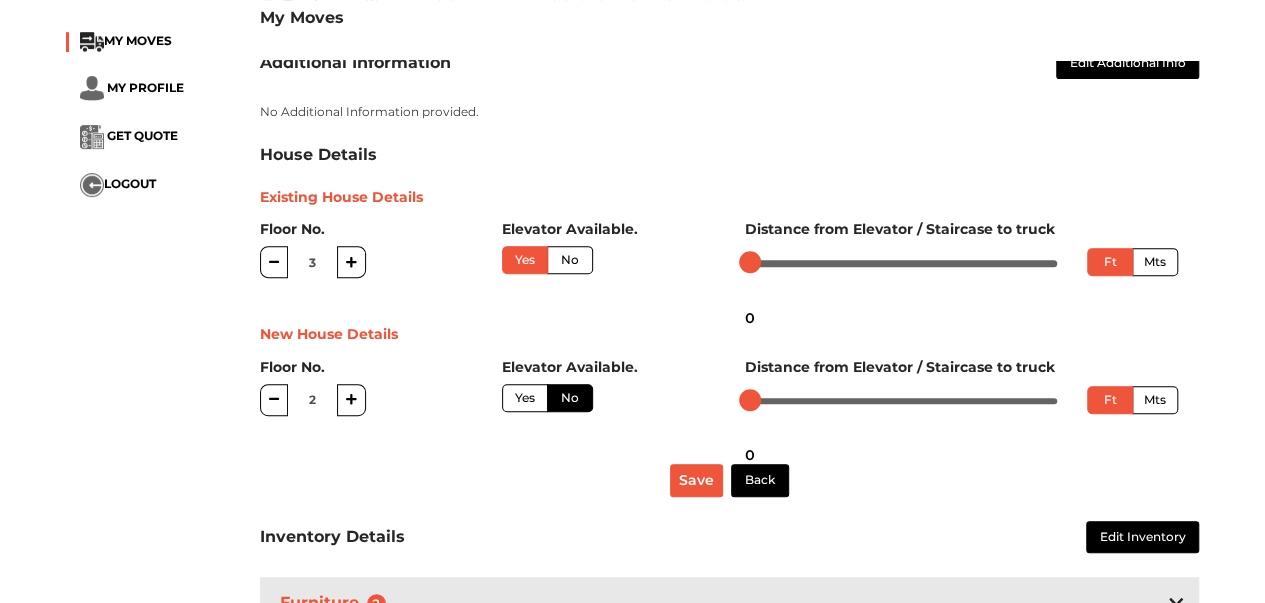 click 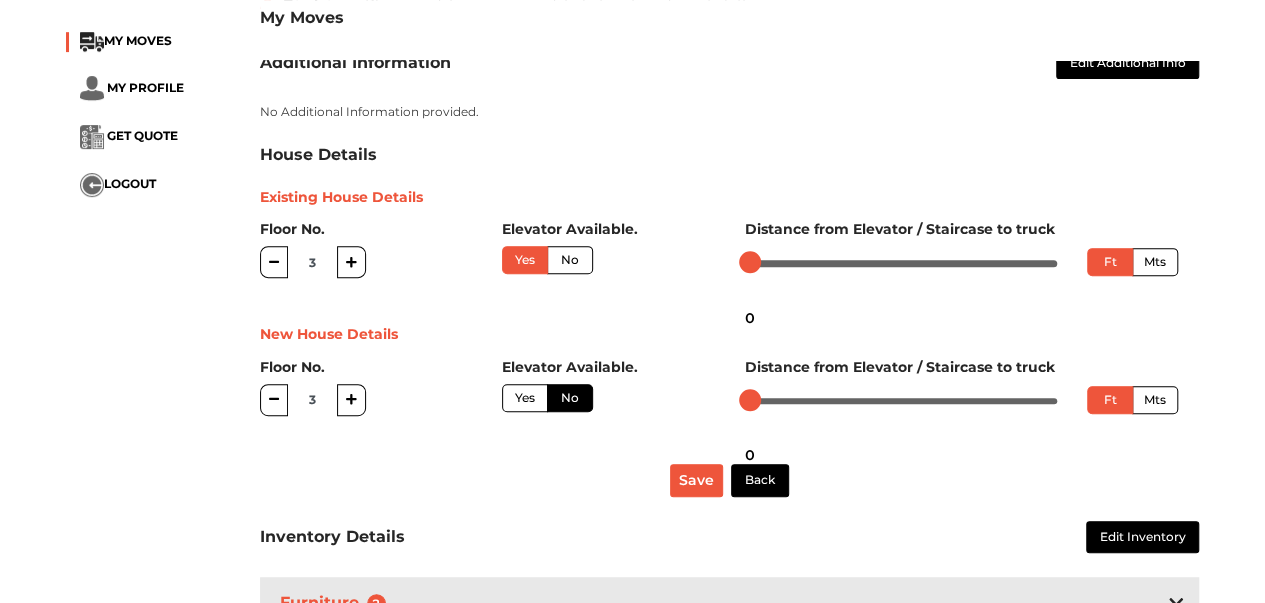 click 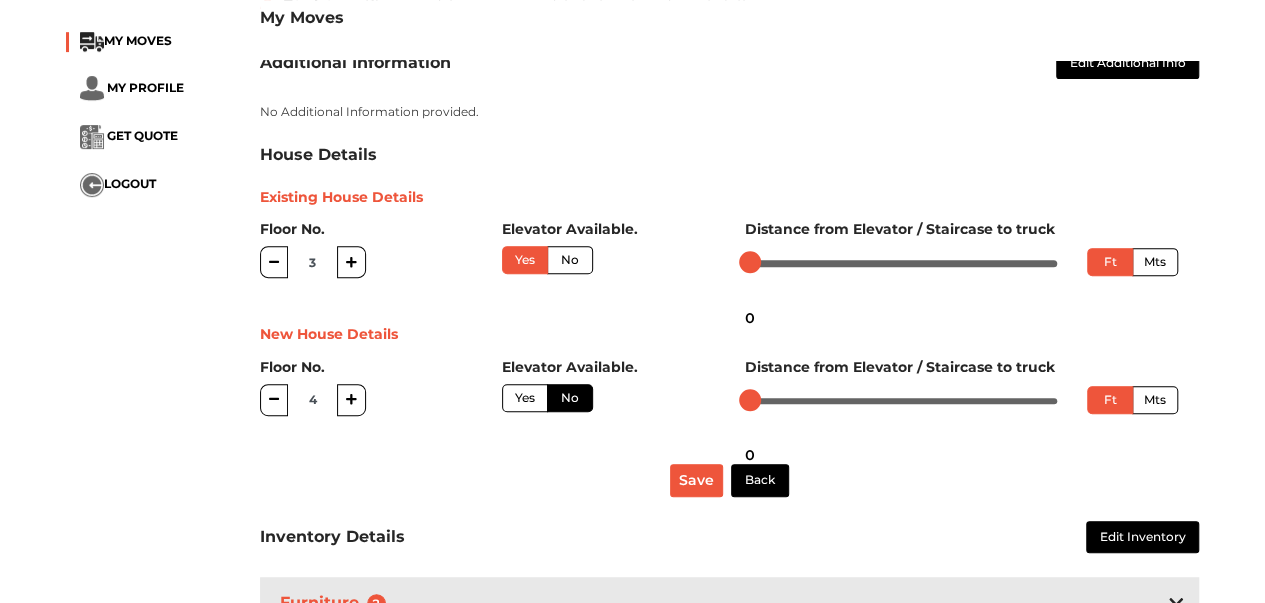 click 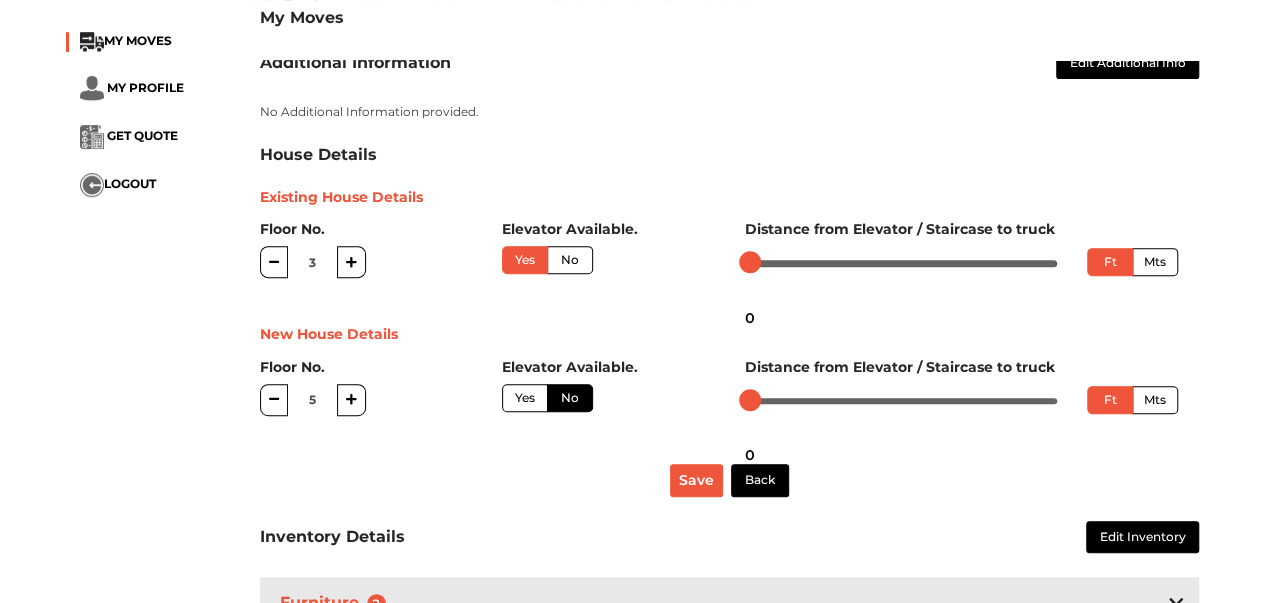 click 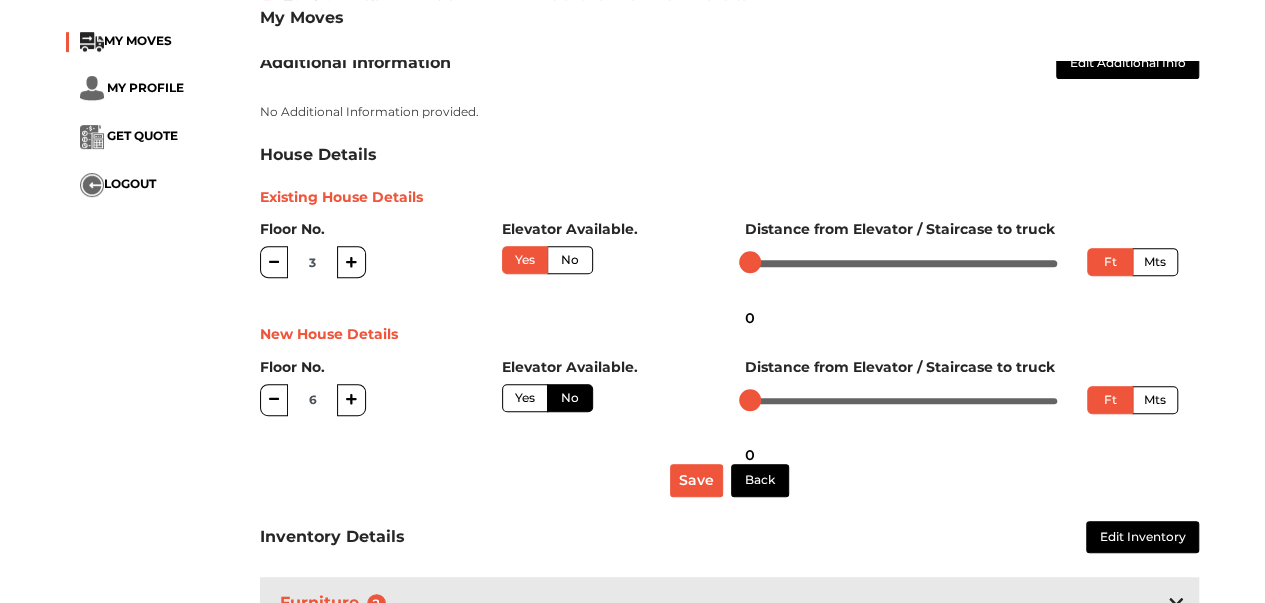 click 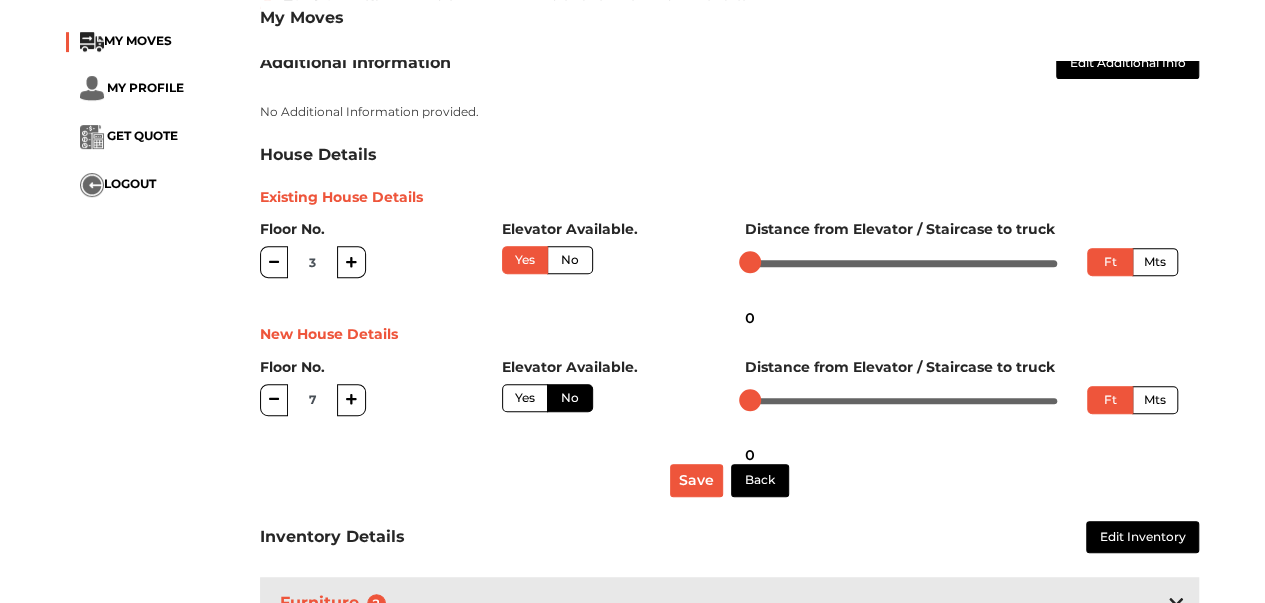 click 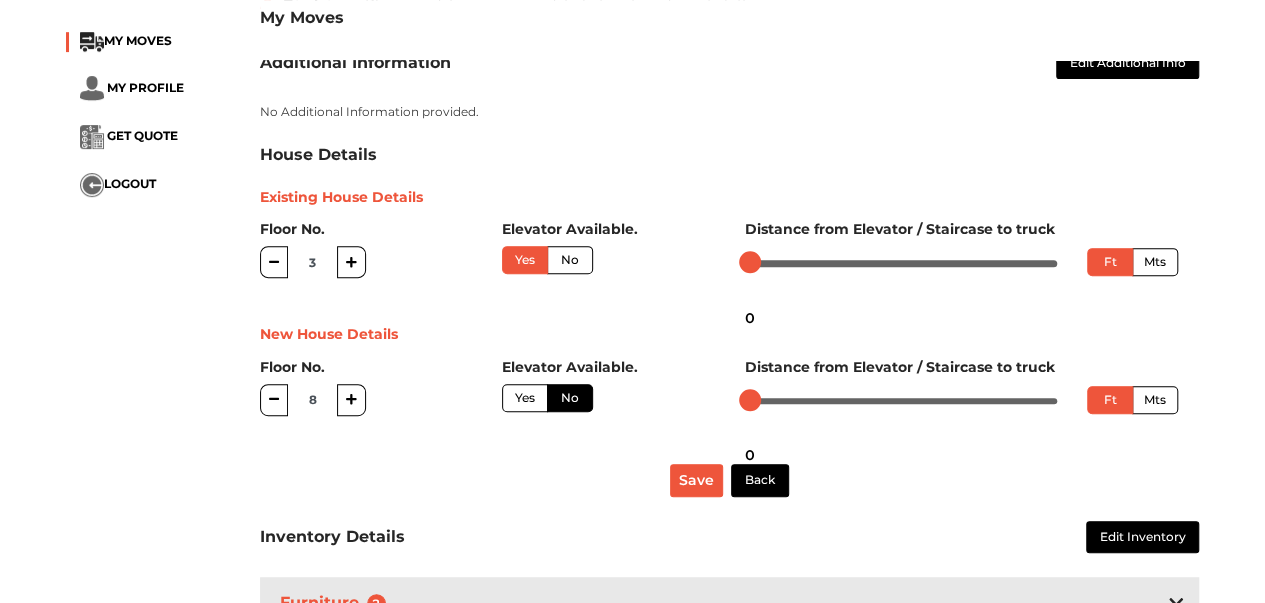 click 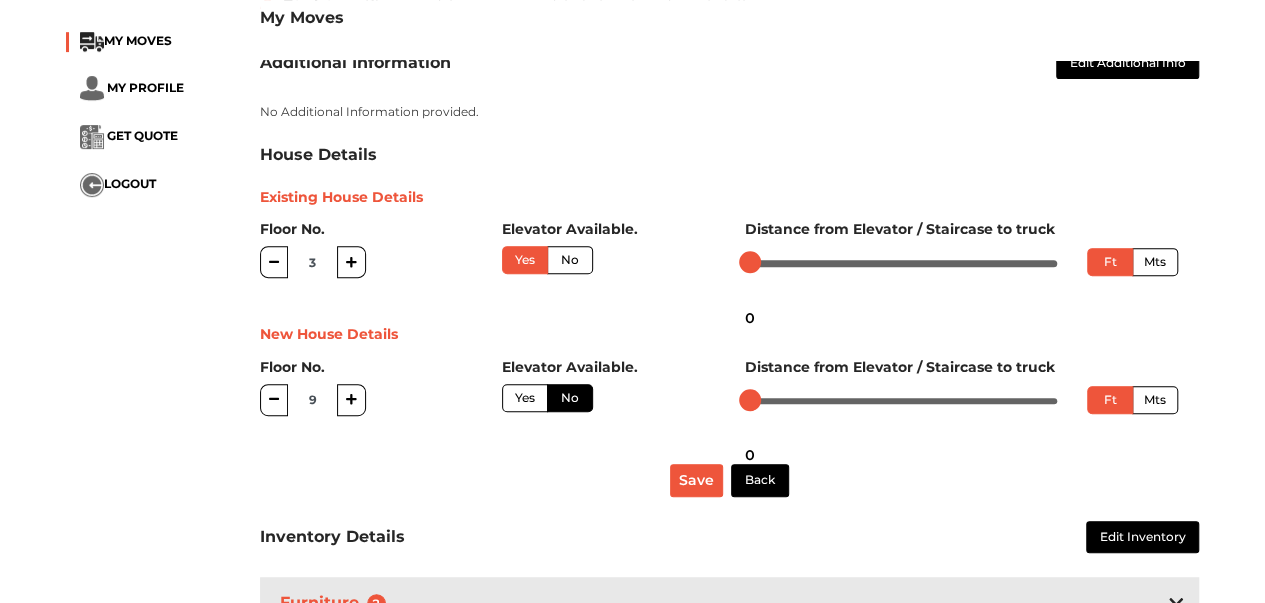 click on "Yes" at bounding box center [525, 398] 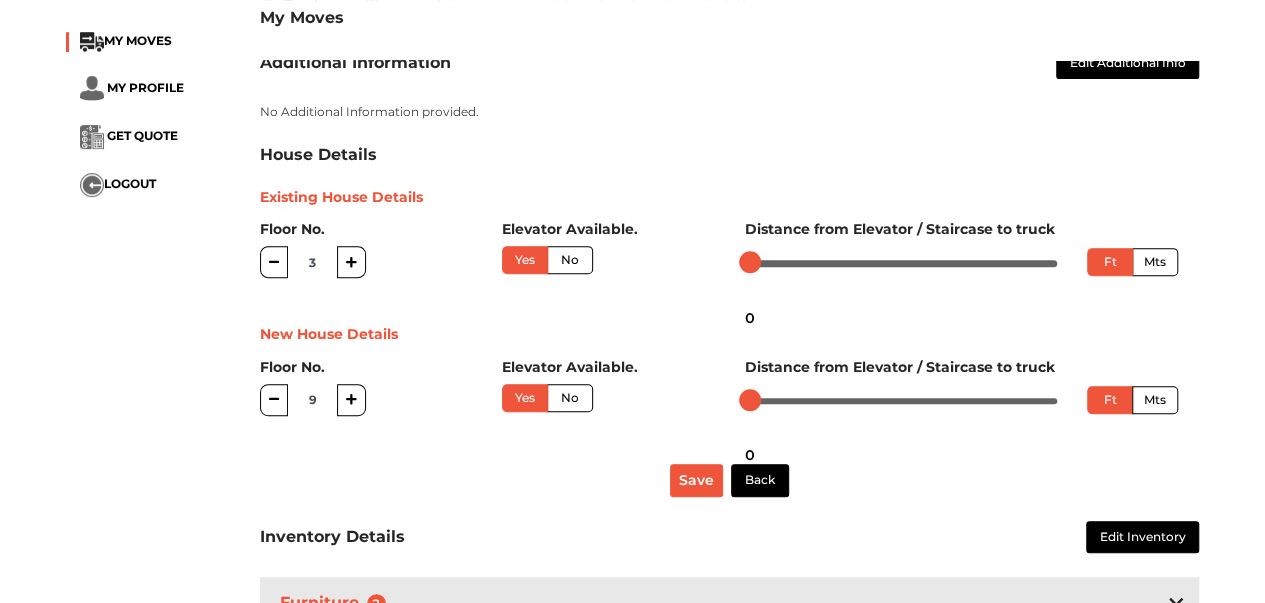click on "Mts" at bounding box center [1155, 400] 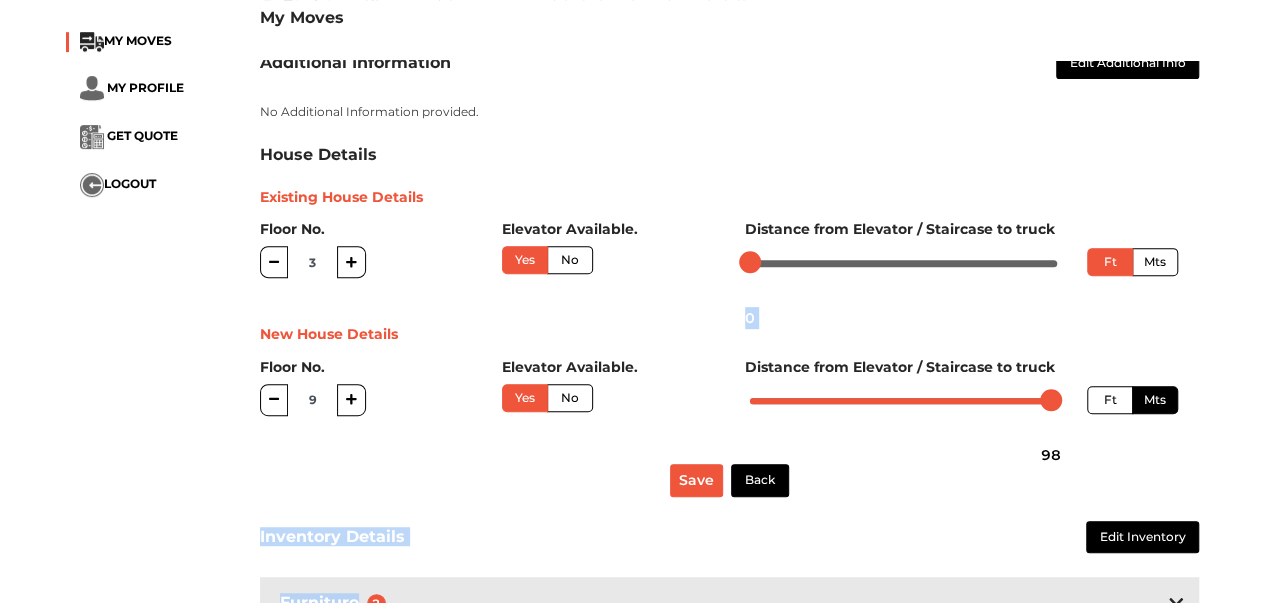 drag, startPoint x: 748, startPoint y: 437, endPoint x: 1049, endPoint y: 431, distance: 301.05978 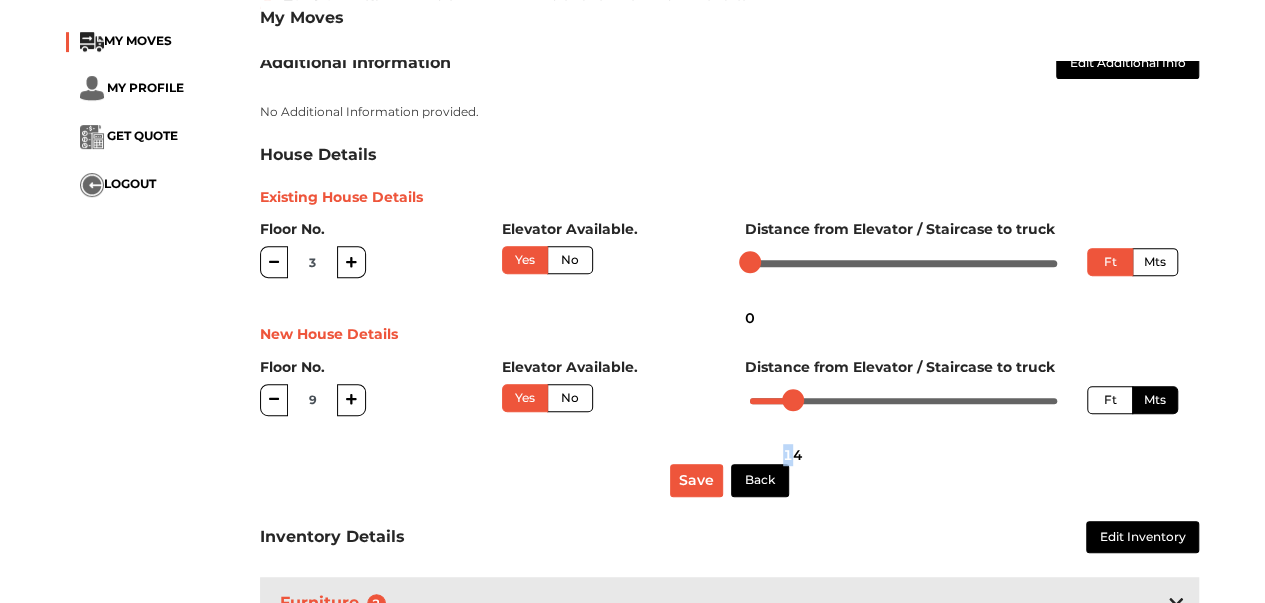 drag, startPoint x: 1048, startPoint y: 437, endPoint x: 794, endPoint y: 451, distance: 254.38553 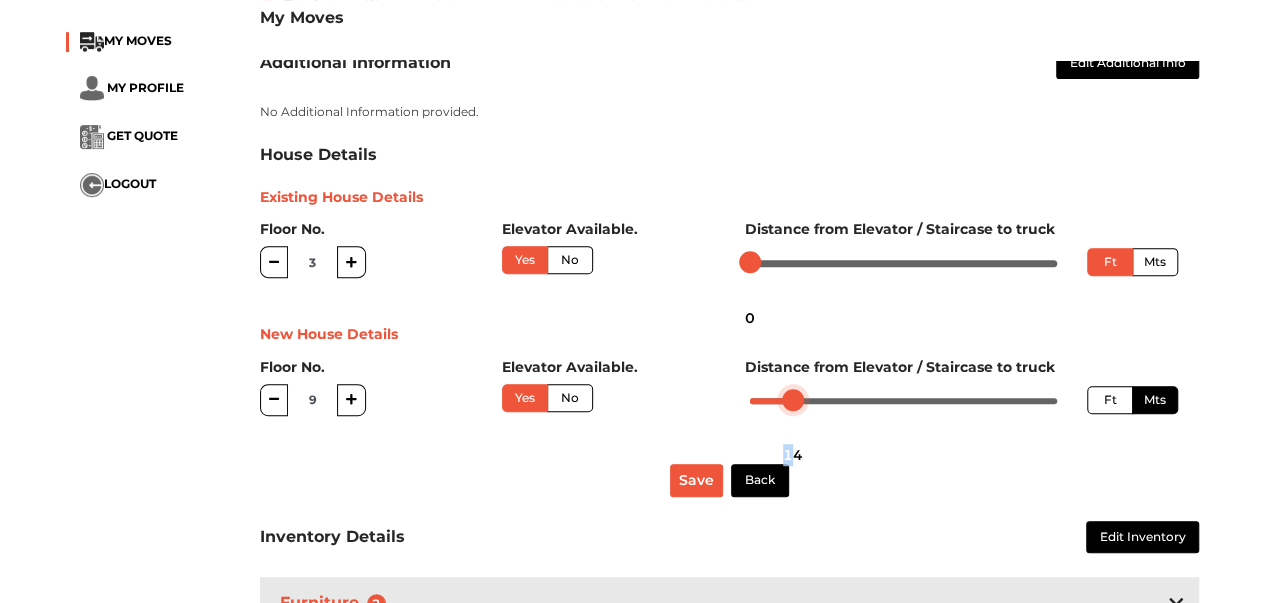 click on "14" at bounding box center [793, 455] 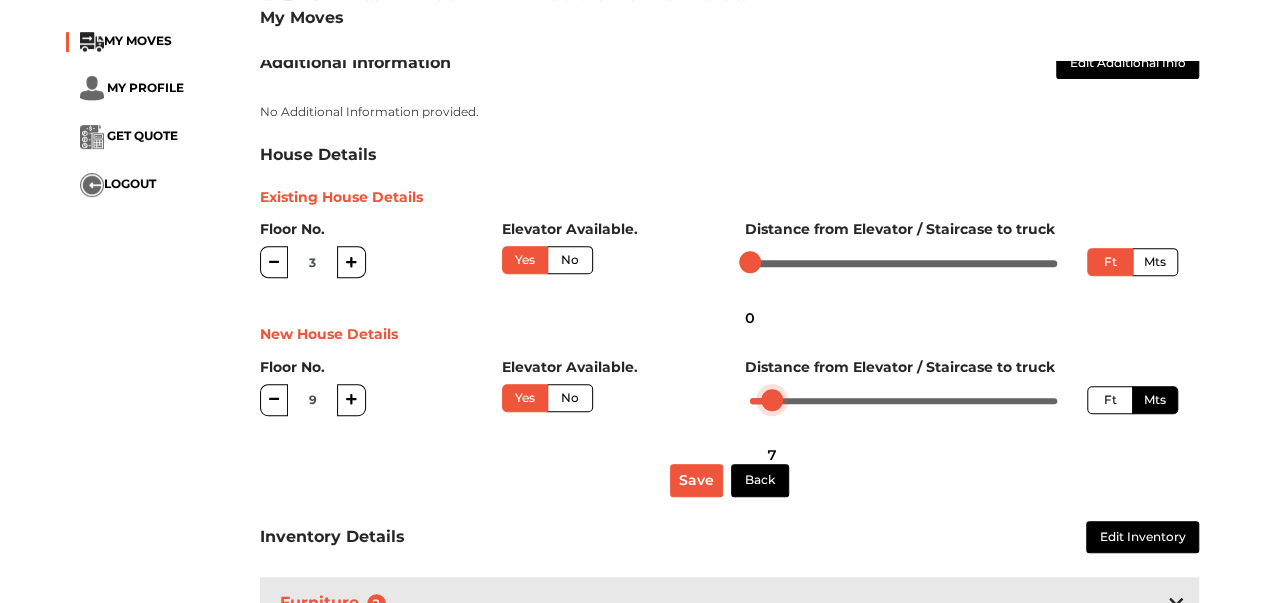 drag, startPoint x: 793, startPoint y: 435, endPoint x: 772, endPoint y: 434, distance: 21.023796 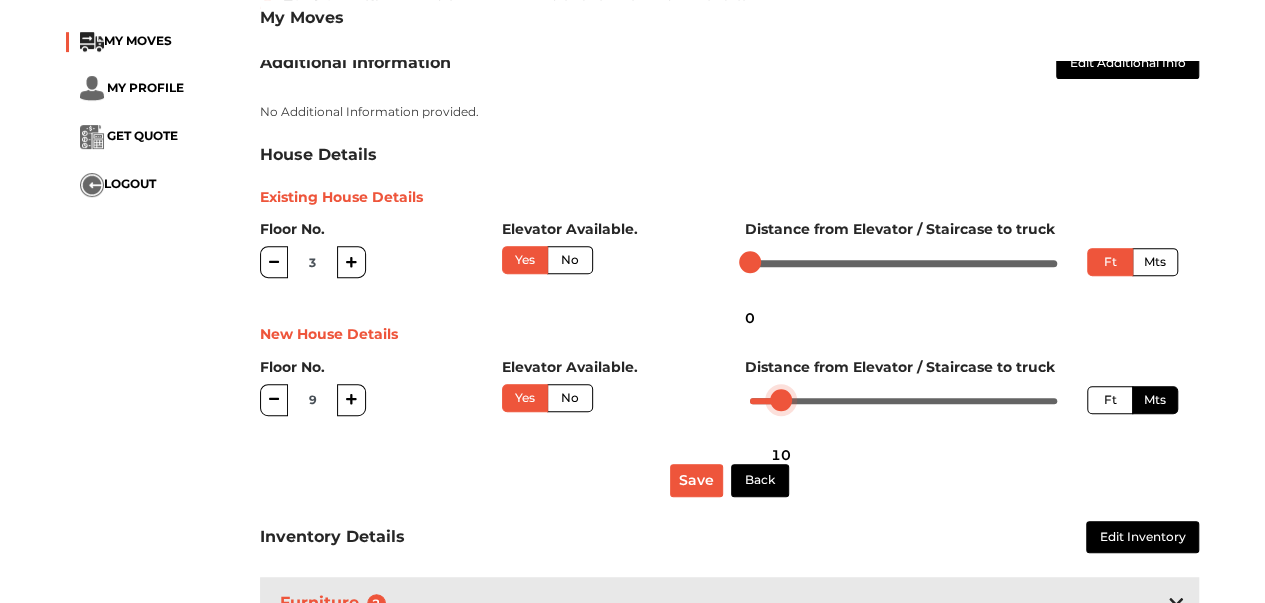 drag, startPoint x: 769, startPoint y: 431, endPoint x: 778, endPoint y: 436, distance: 10.29563 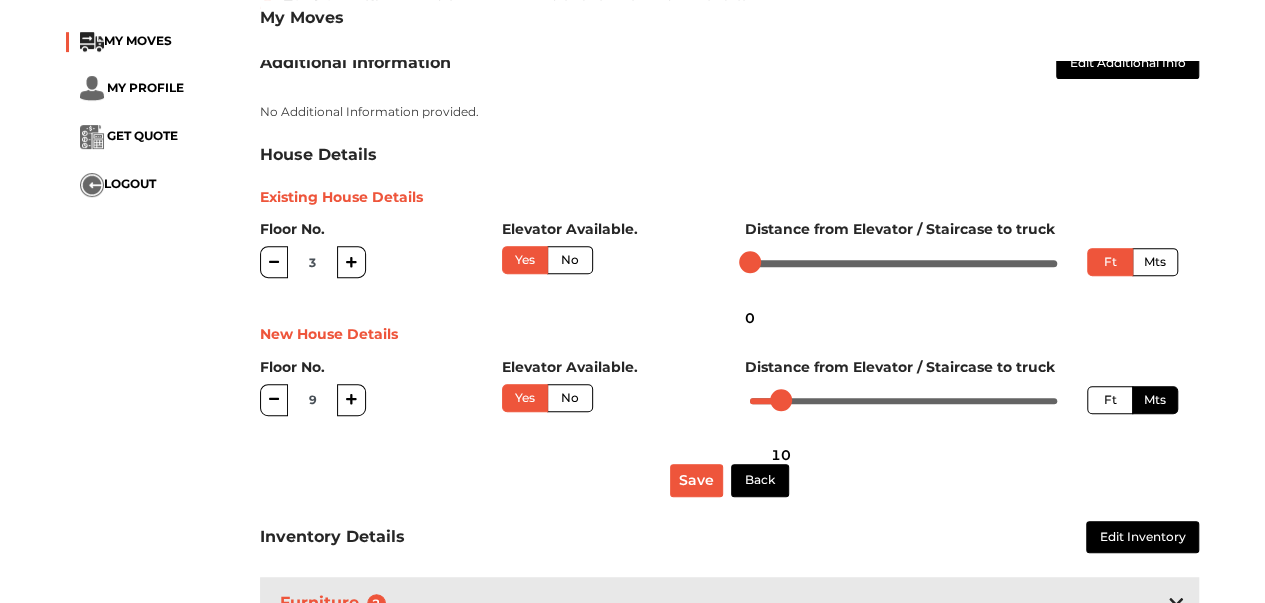 click on "Existing House Details Floor No. 3 Elevator Available. Yes No Distance from Elevator / Staircase to truck   Ft Mts New House Details Floor No. 9 Elevator Available. Yes No Distance from Elevator / Staircase to truck   Ft Mts" at bounding box center (730, 314) 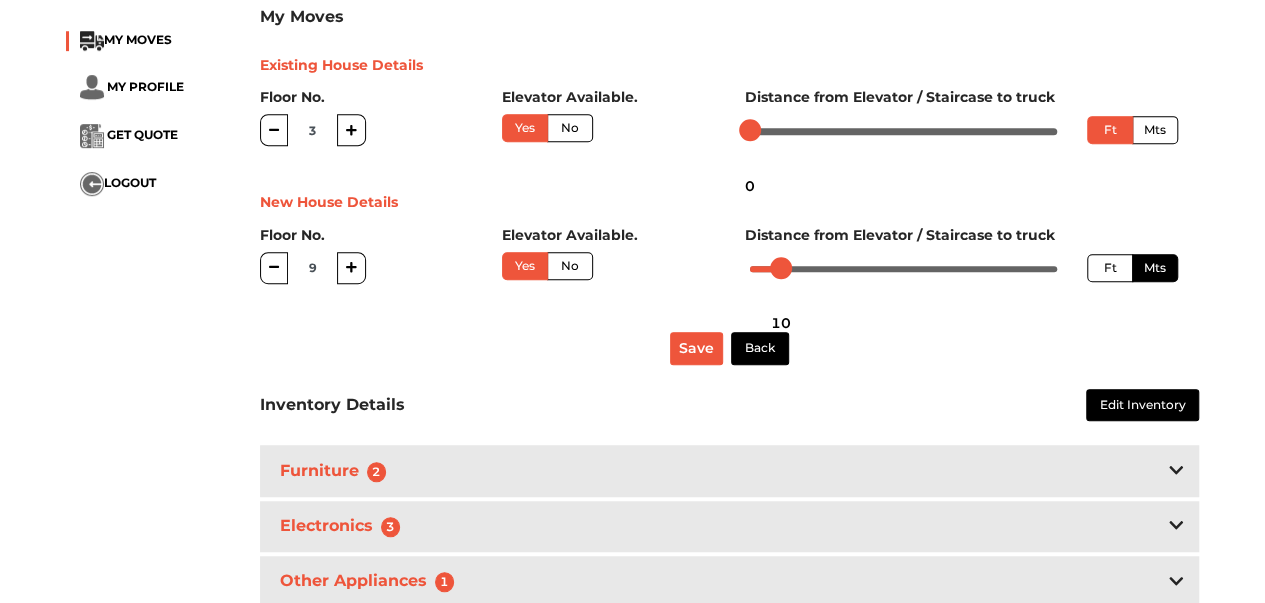 scroll, scrollTop: 466, scrollLeft: 0, axis: vertical 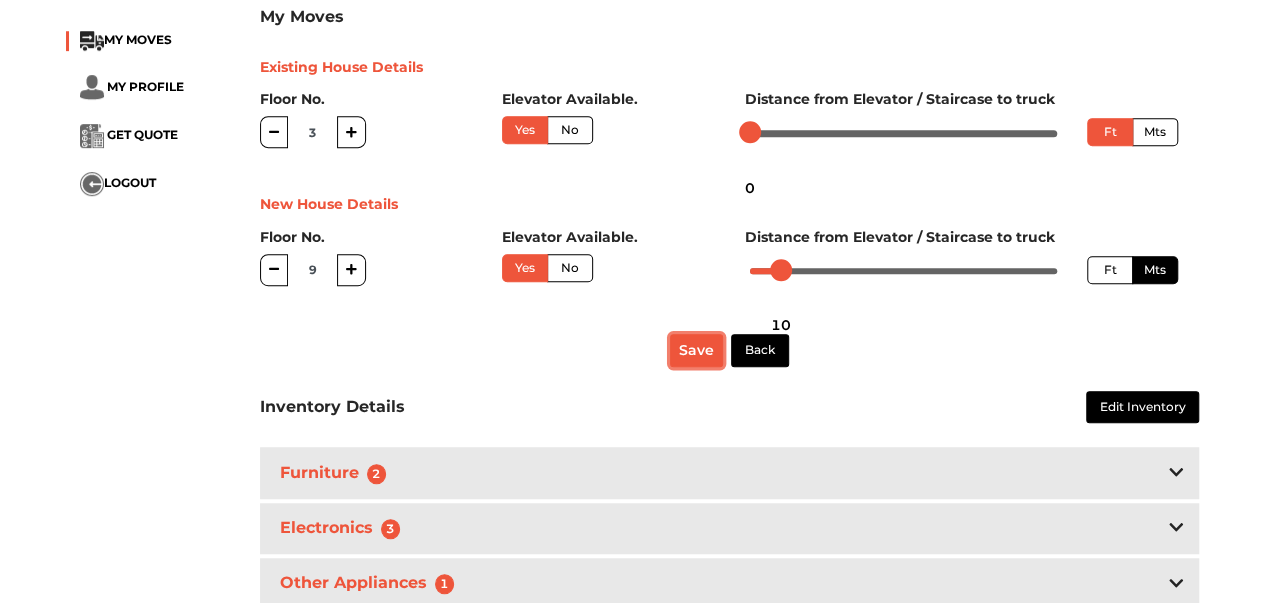 click on "Save" at bounding box center [696, 350] 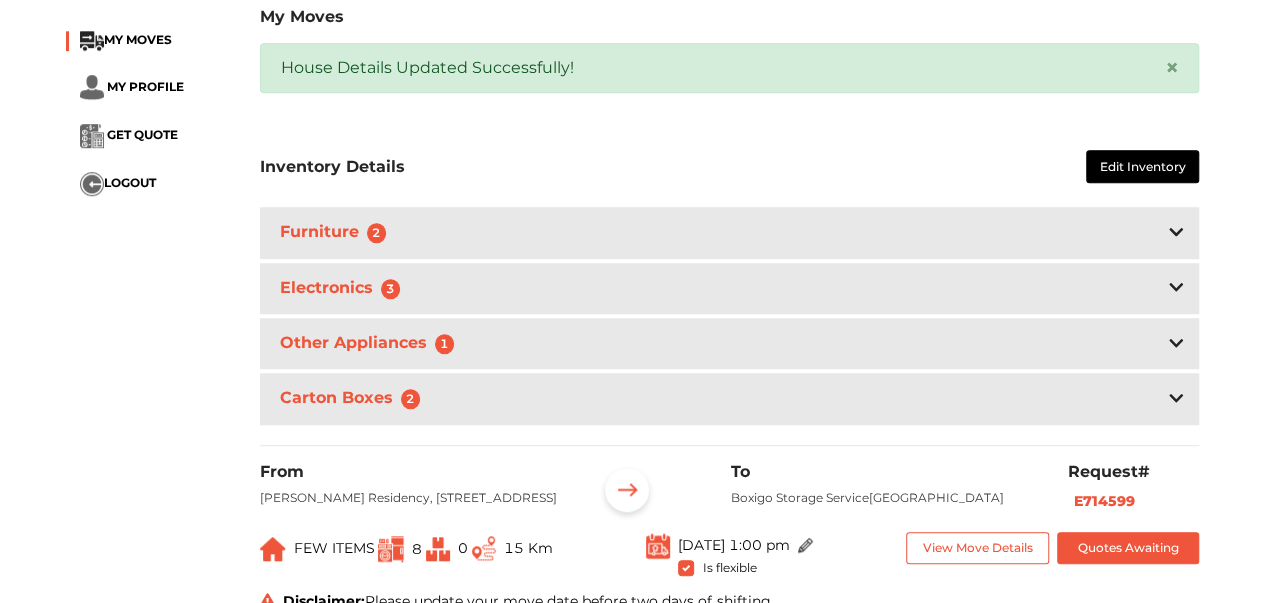 scroll, scrollTop: 693, scrollLeft: 0, axis: vertical 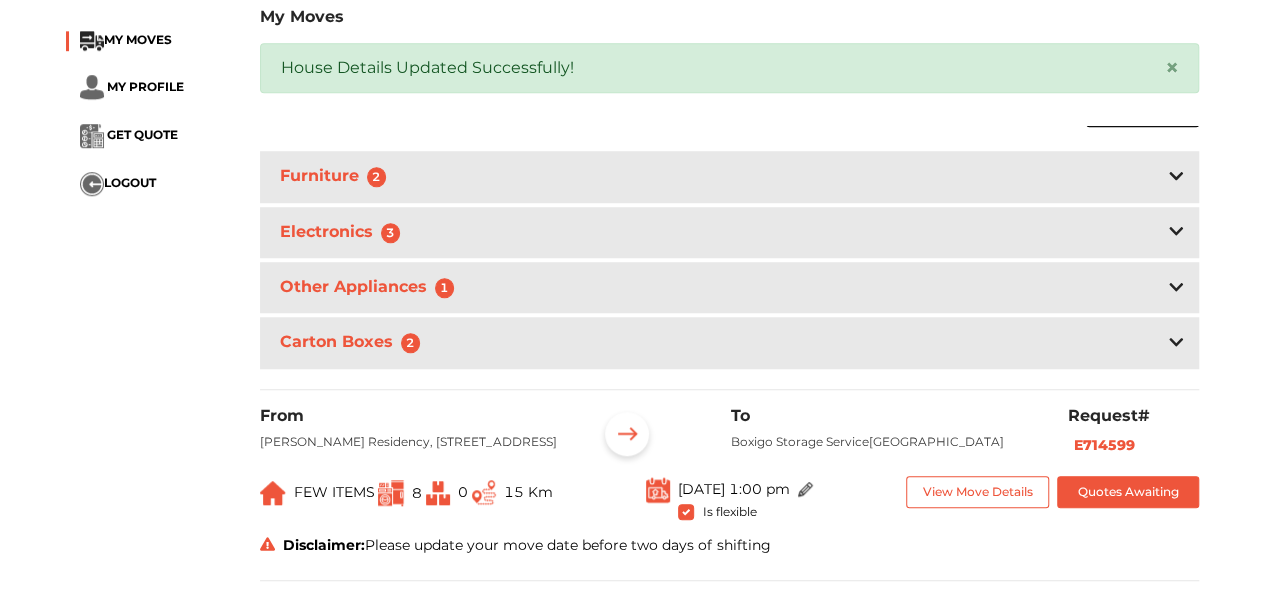 click 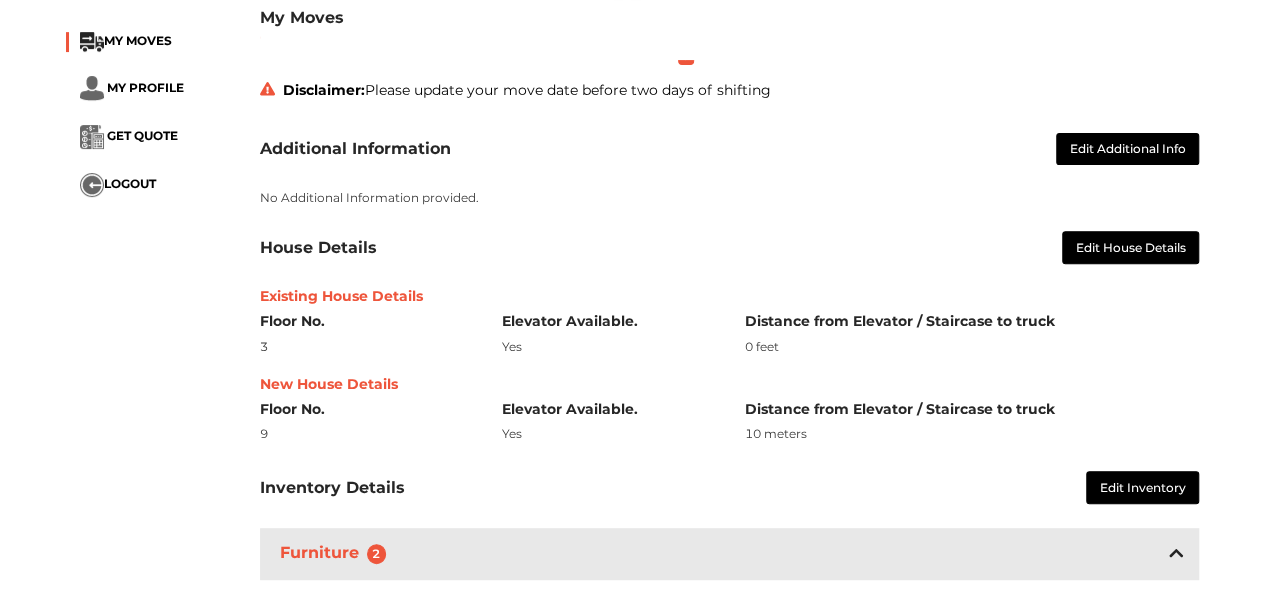 scroll, scrollTop: 0, scrollLeft: 0, axis: both 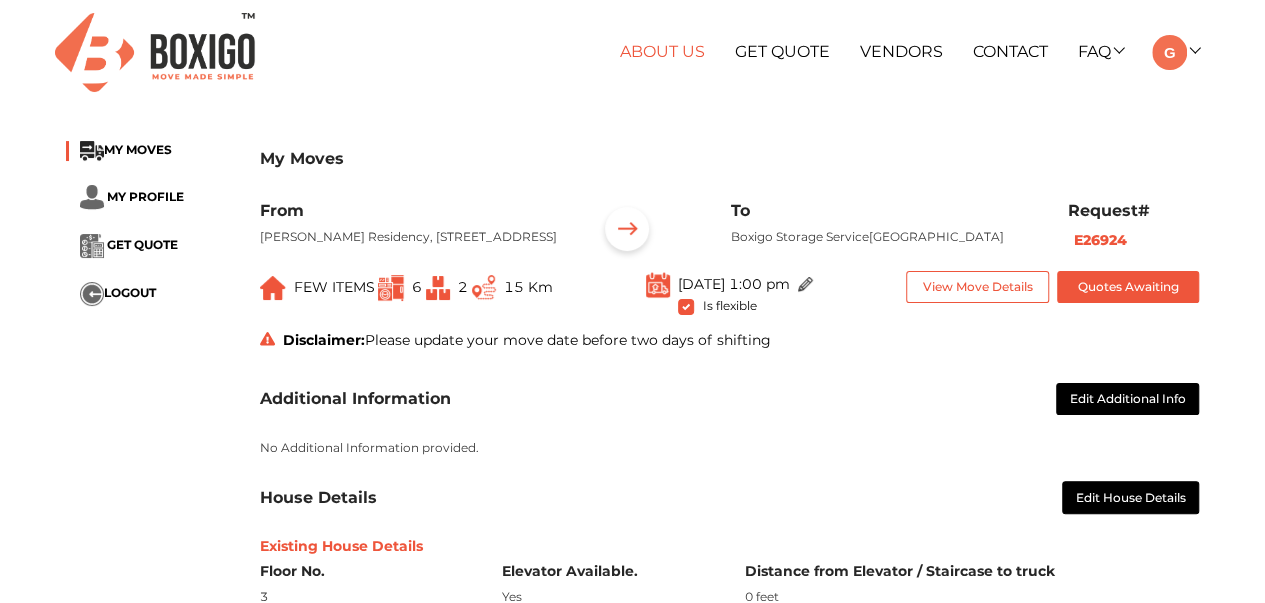 click on "About Us" at bounding box center [662, 51] 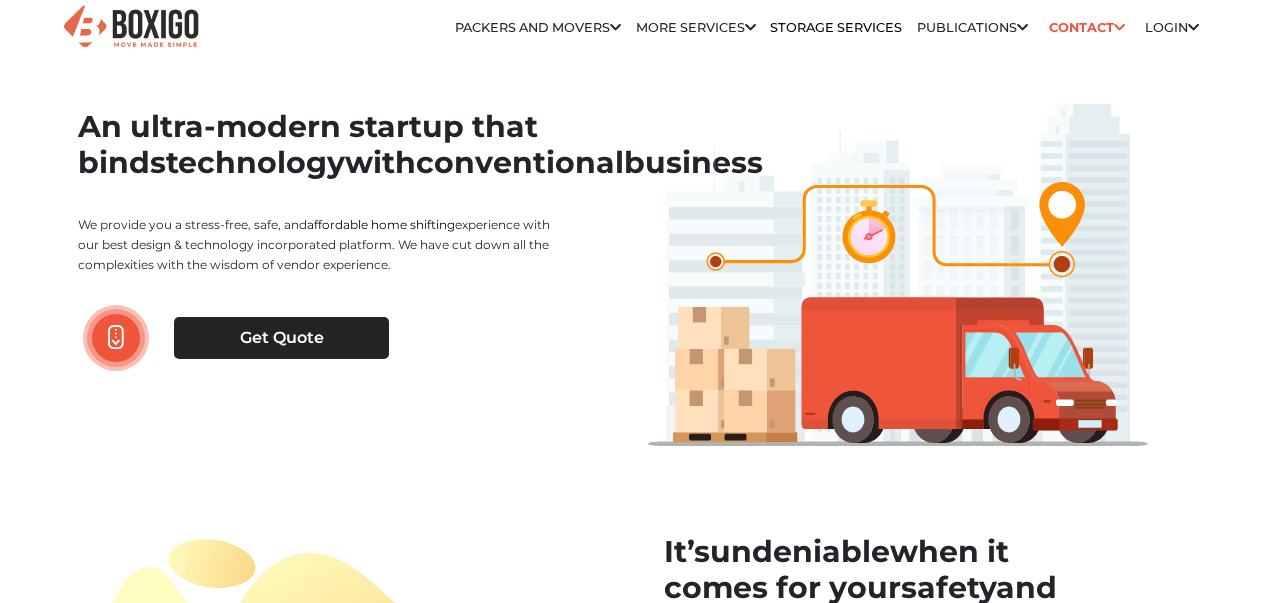 scroll, scrollTop: 0, scrollLeft: 0, axis: both 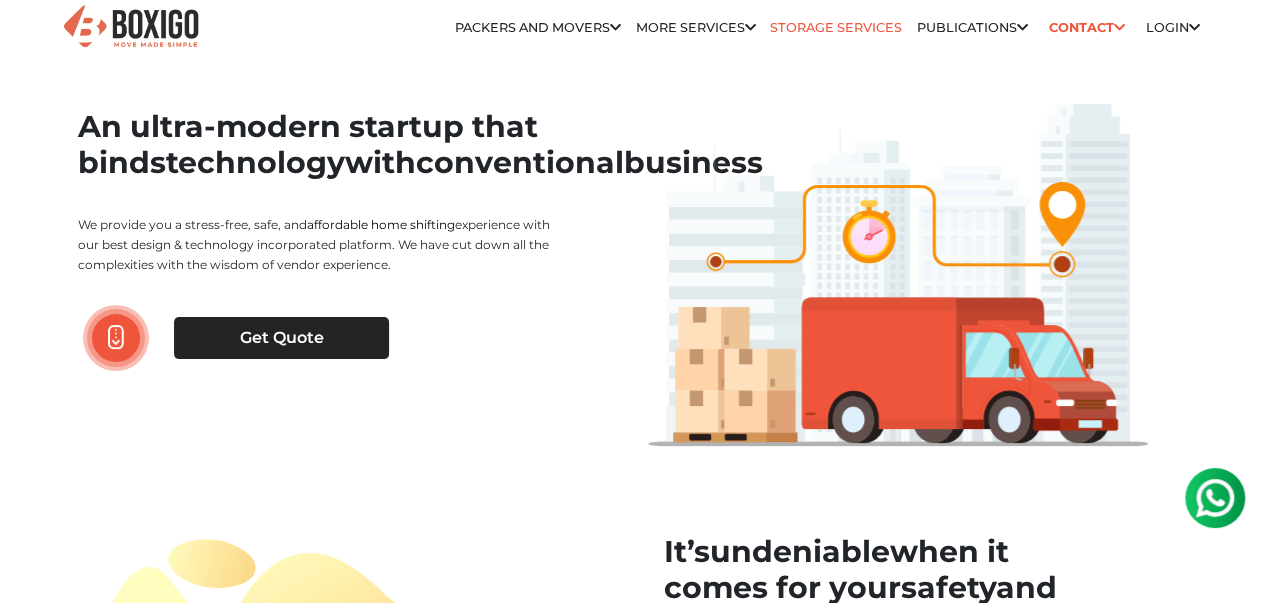 click on "Storage Services" at bounding box center (836, 27) 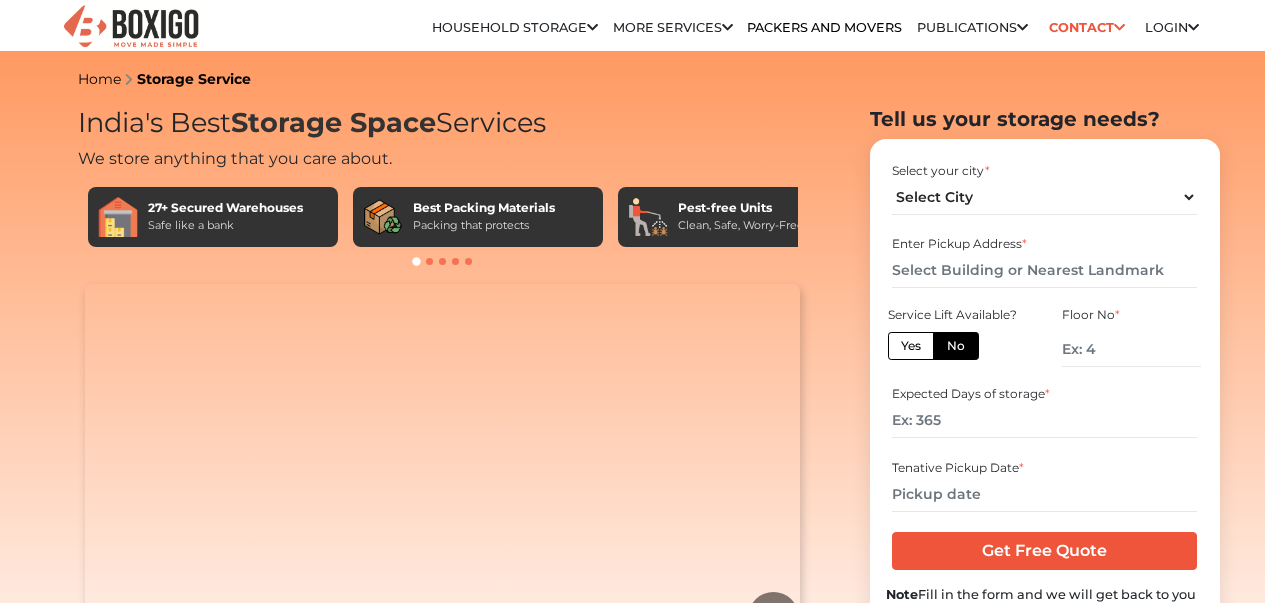 scroll, scrollTop: 0, scrollLeft: 0, axis: both 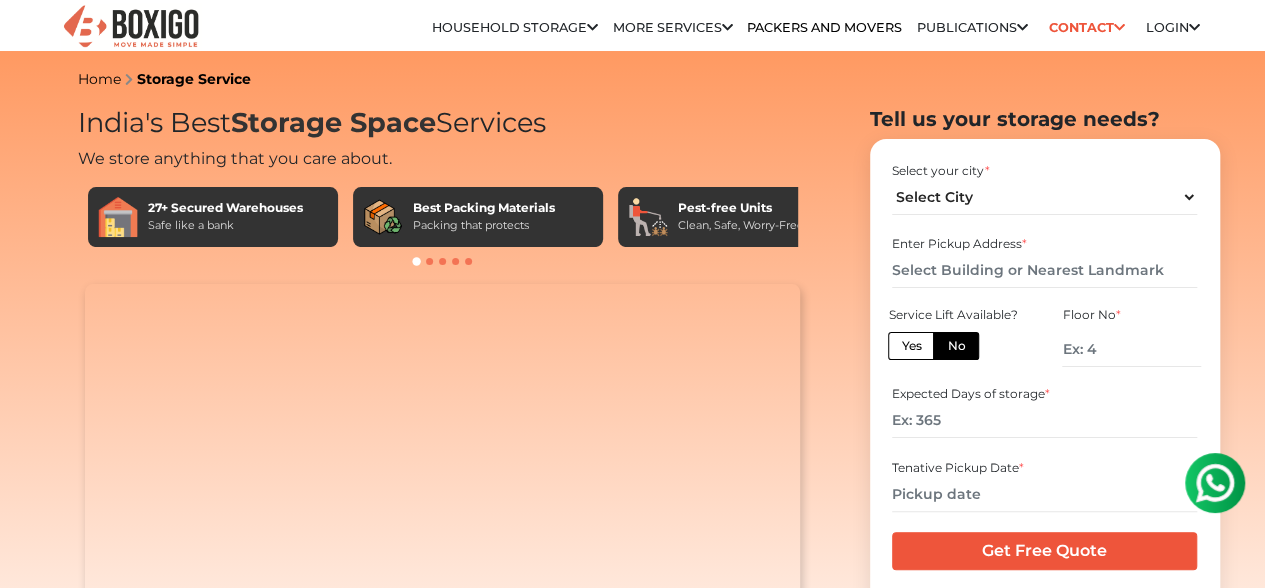 click on "Customer" at bounding box center [0, 0] 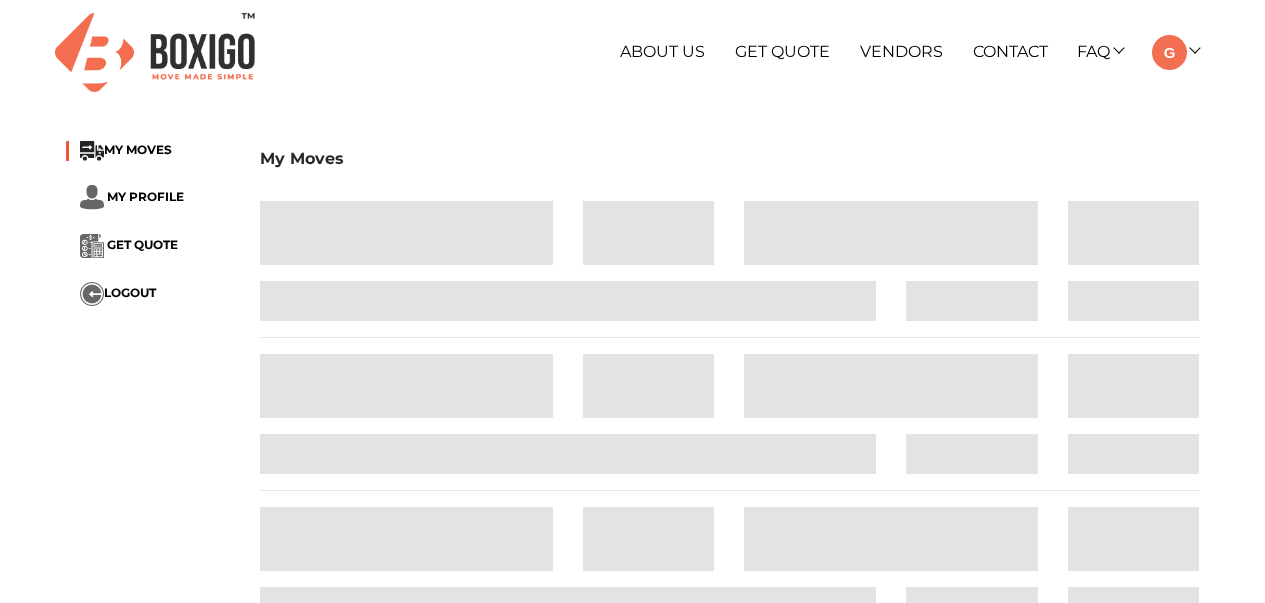 scroll, scrollTop: 0, scrollLeft: 0, axis: both 